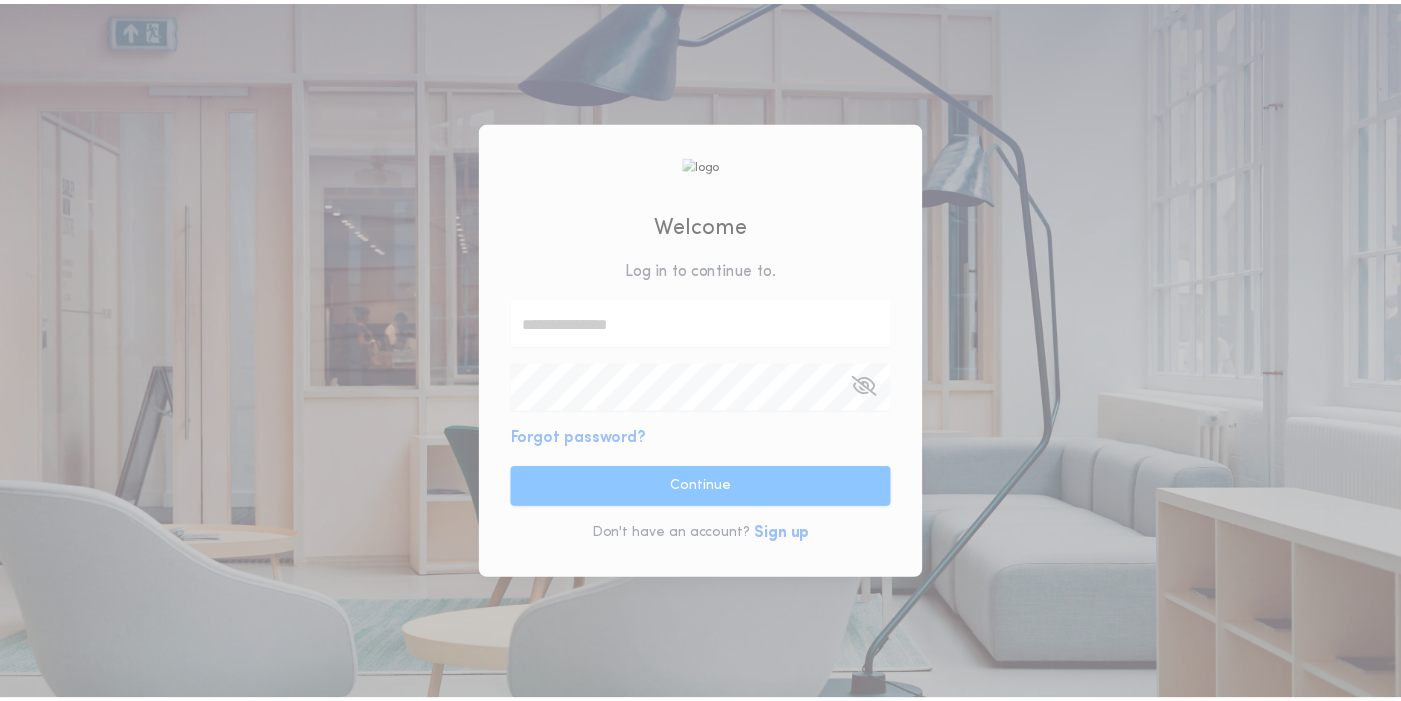 scroll, scrollTop: 0, scrollLeft: 0, axis: both 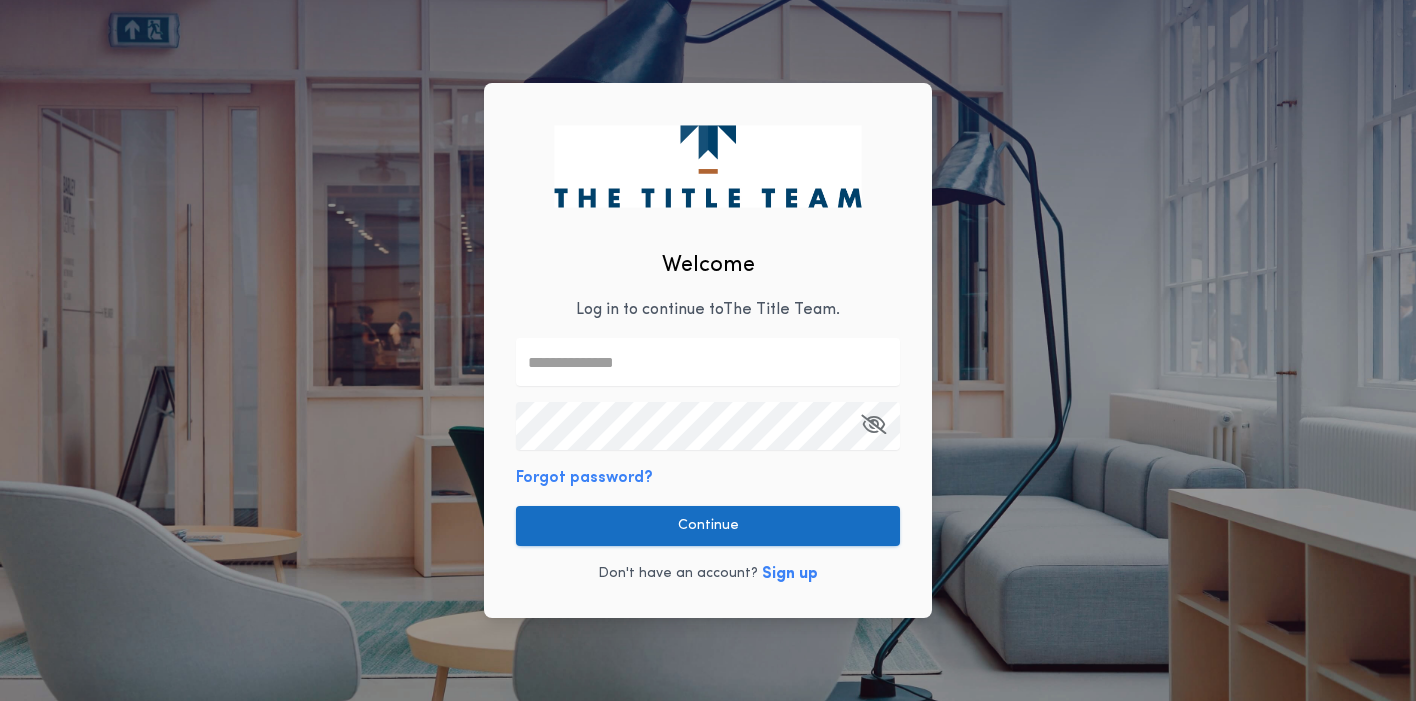 type on "**********" 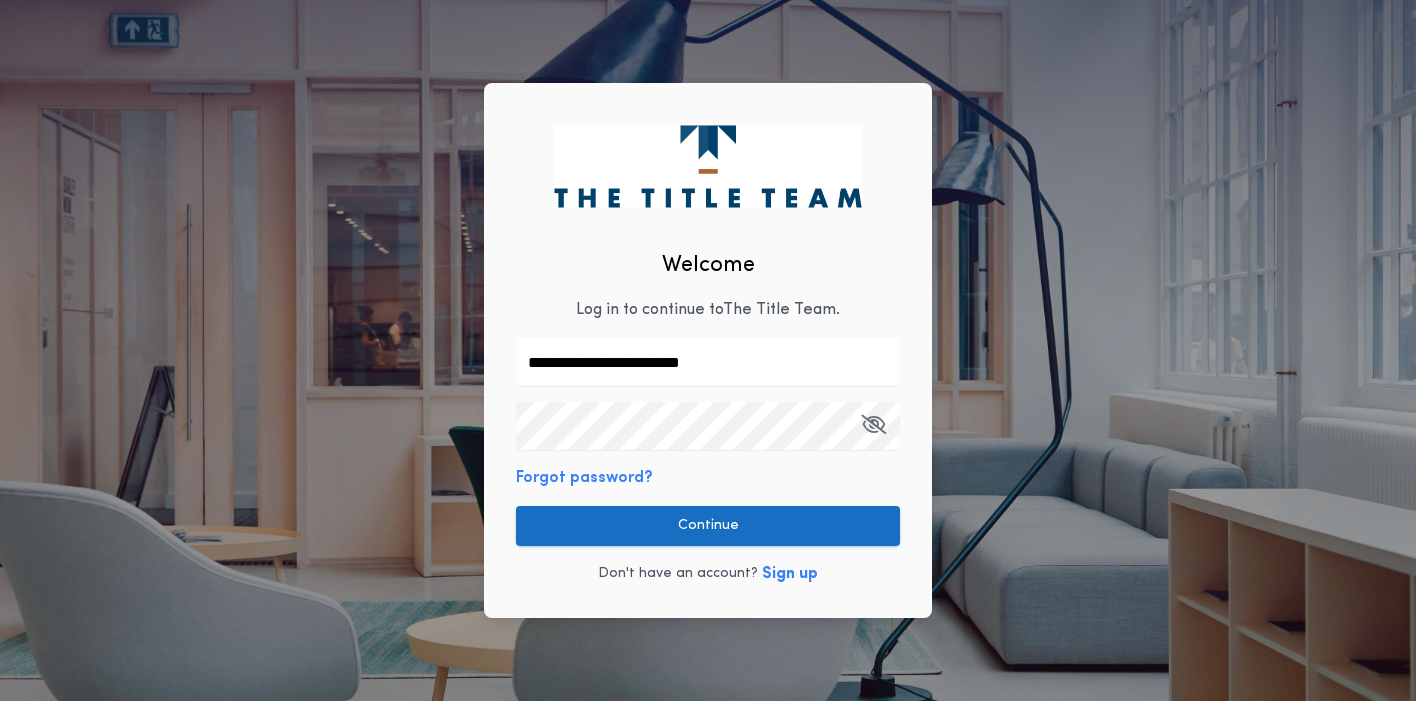 click on "Continue" at bounding box center [708, 526] 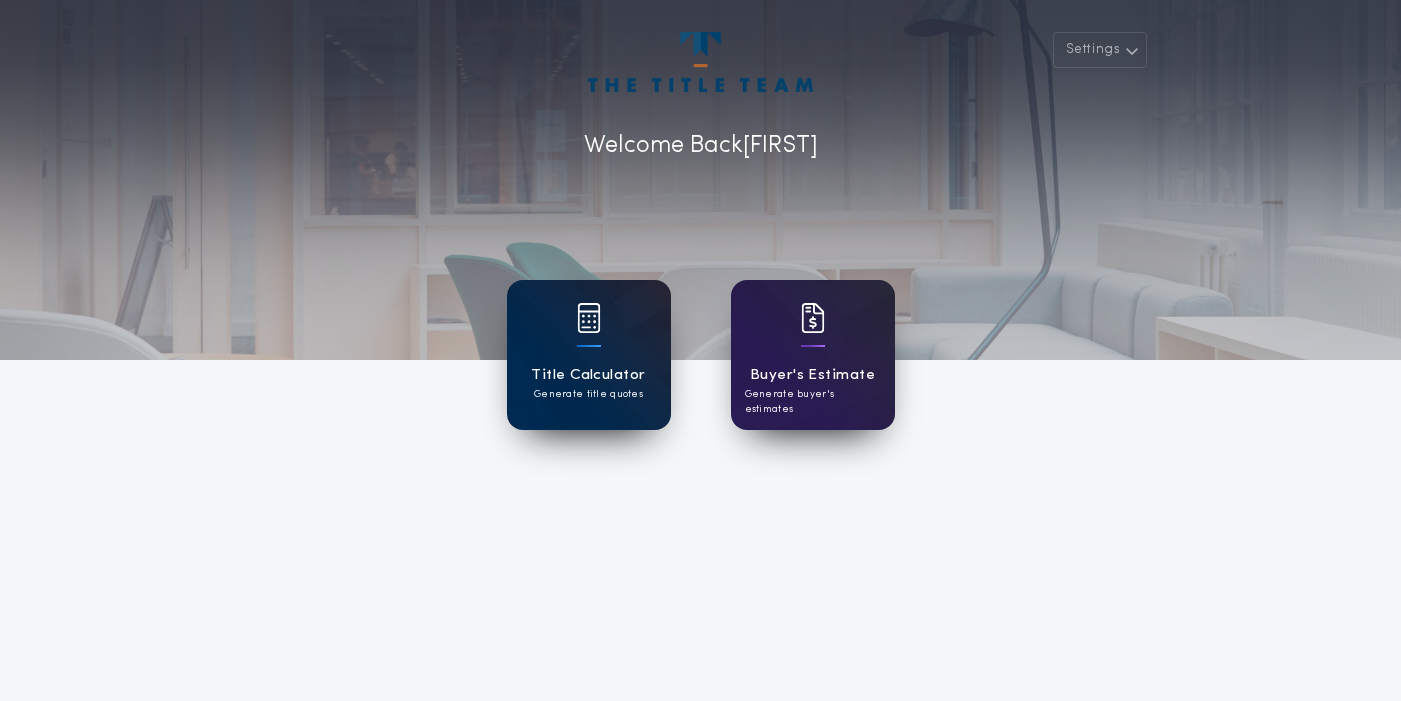 click on "Title Calculator" at bounding box center [588, 375] 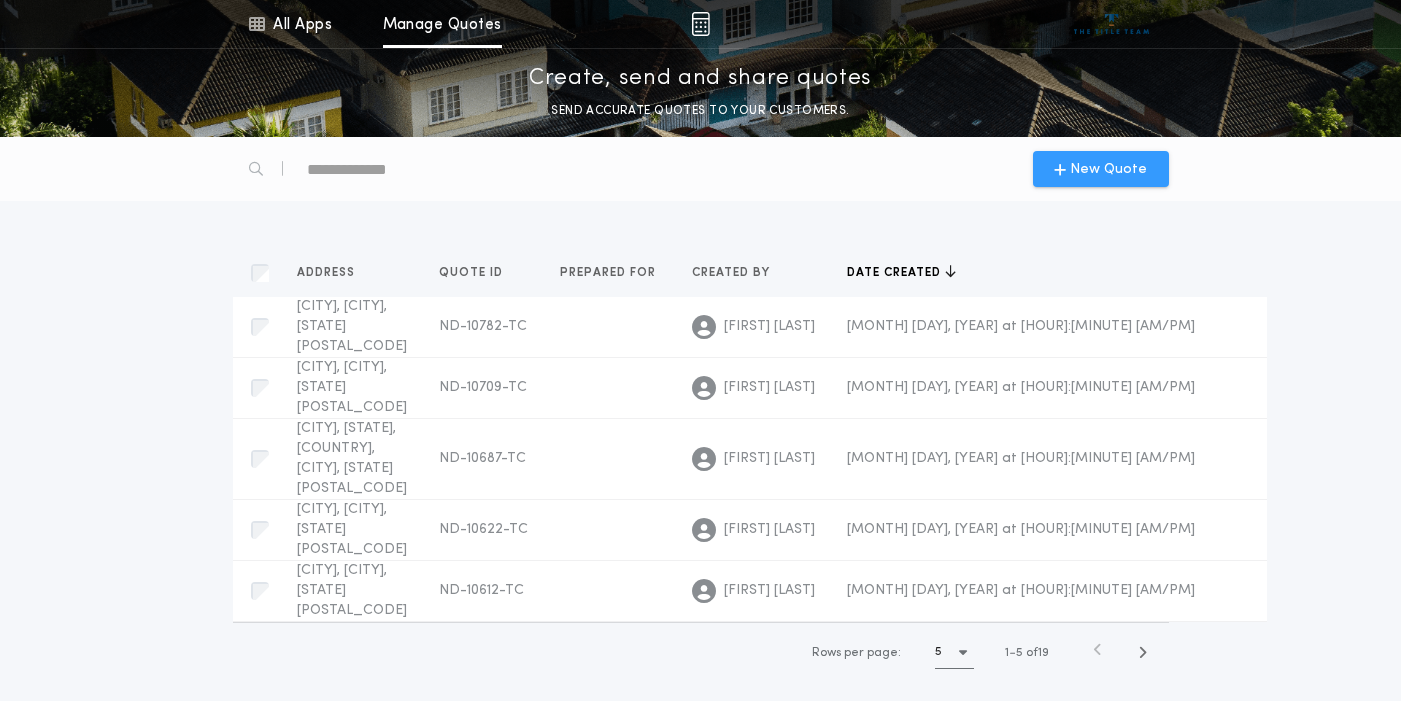 click on "New Quote" at bounding box center (1108, 169) 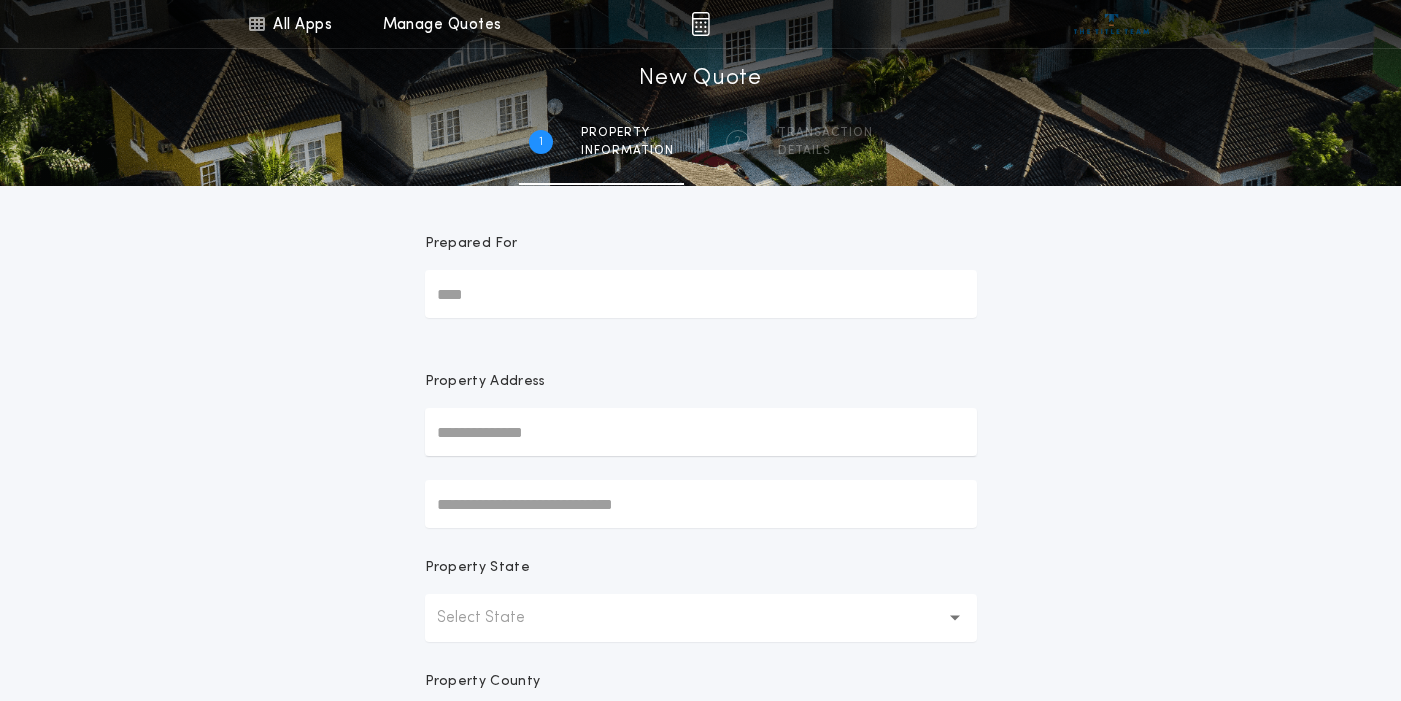 click at bounding box center (701, 432) 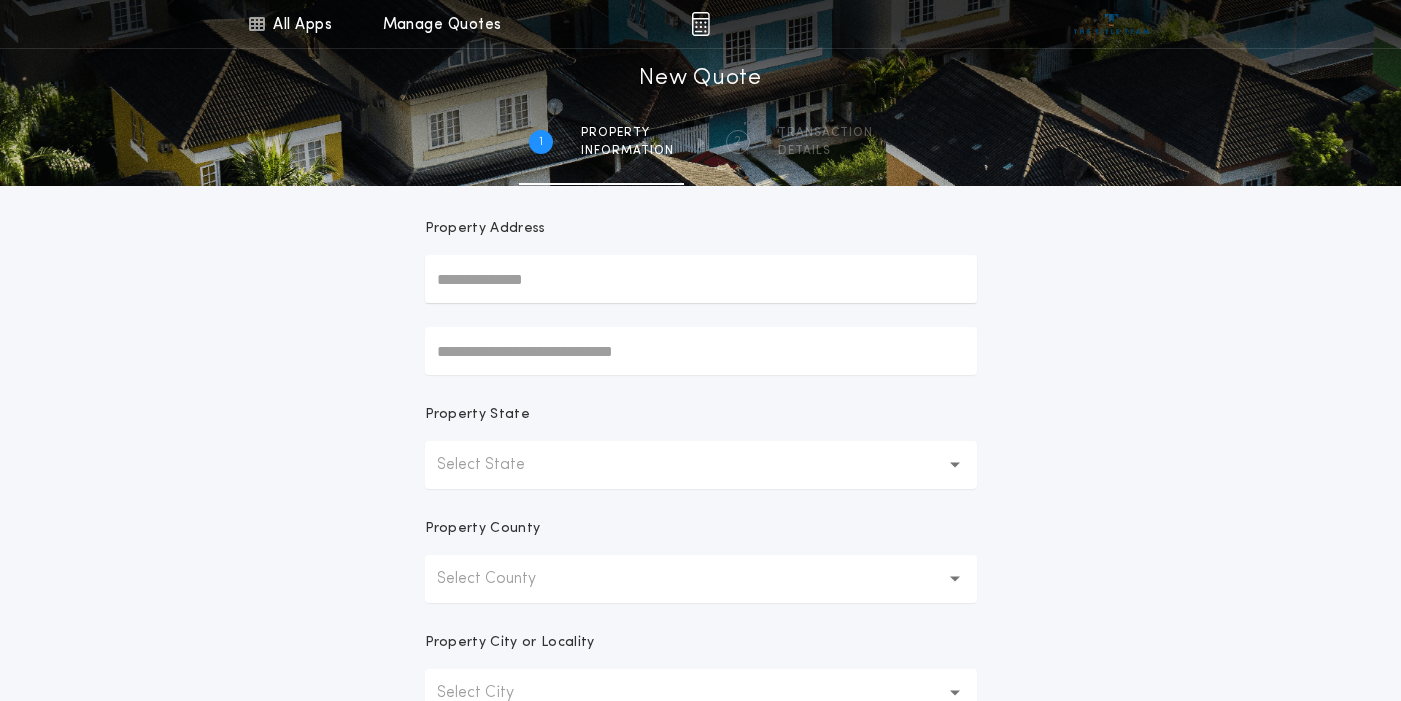 scroll, scrollTop: 200, scrollLeft: 0, axis: vertical 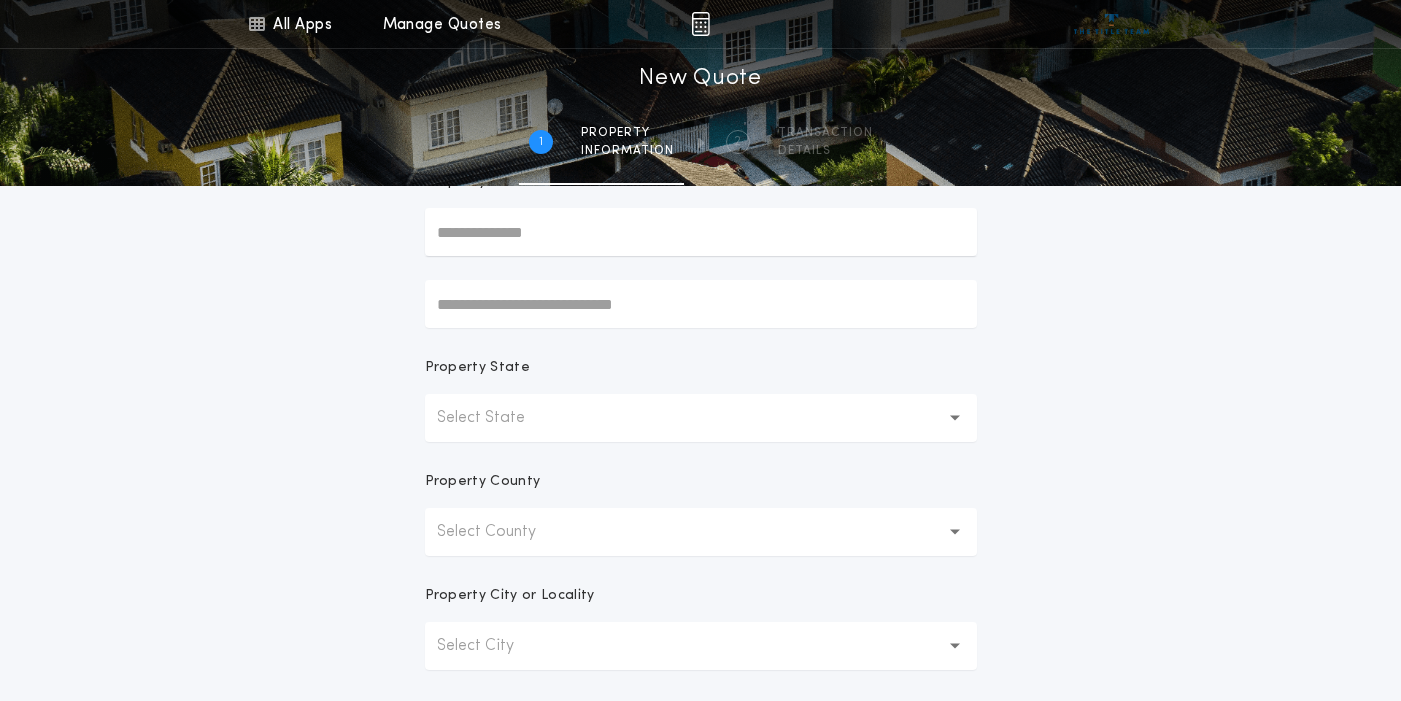 click on "Select State" at bounding box center (497, 418) 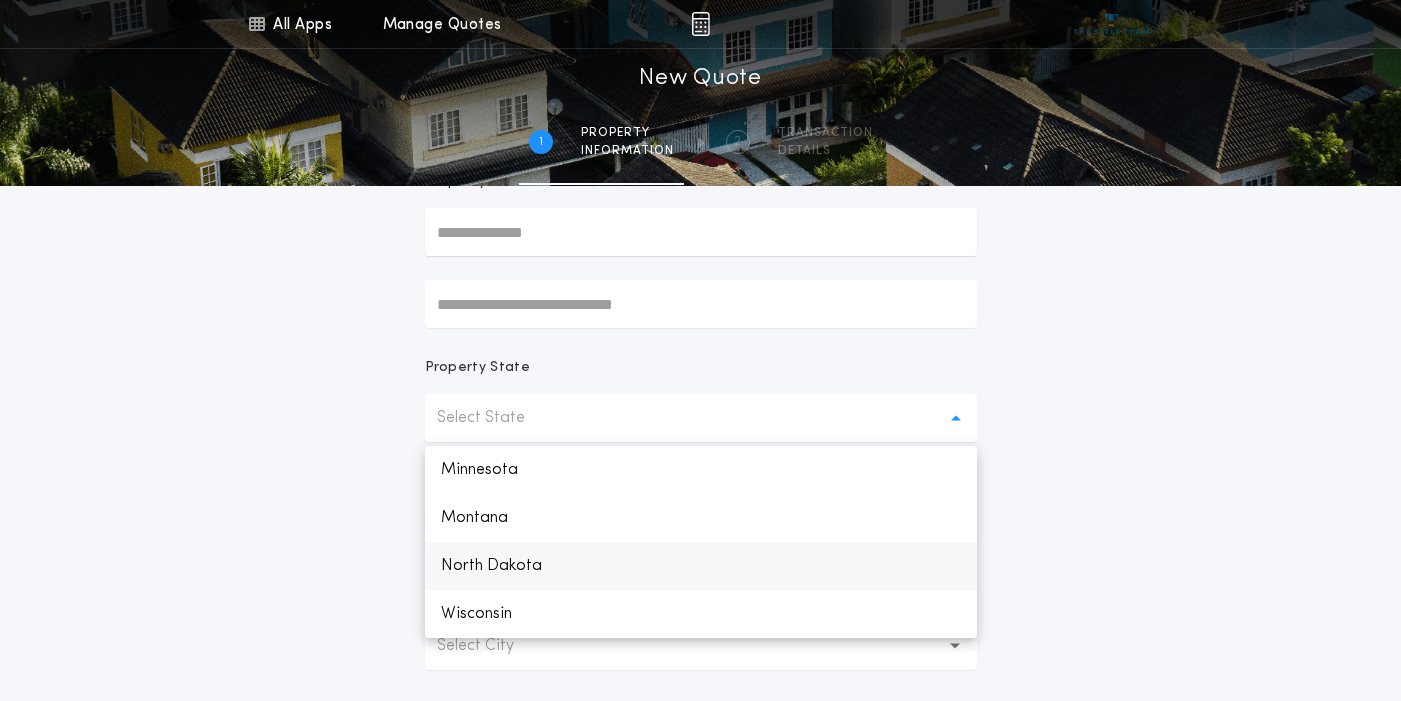 click on "North Dakota" at bounding box center [701, 566] 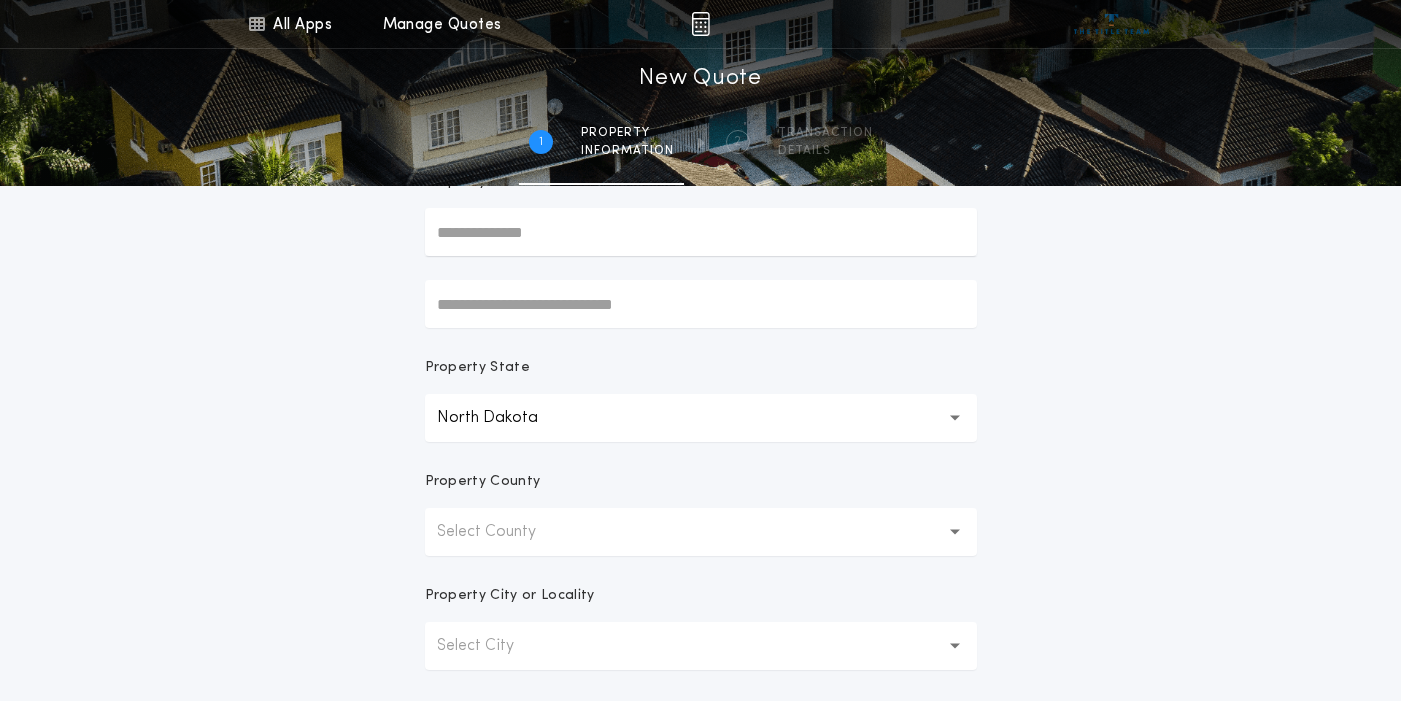click on "Select County" at bounding box center [502, 532] 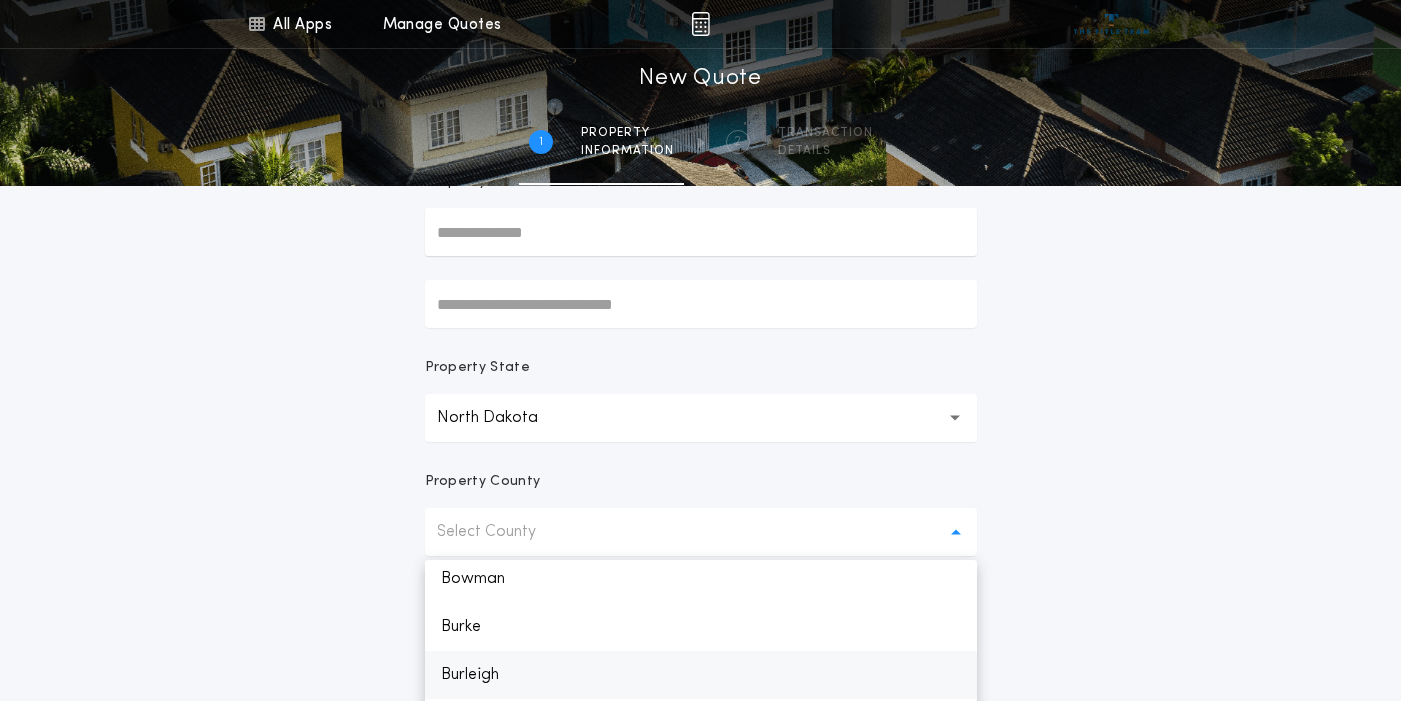 scroll, scrollTop: 233, scrollLeft: 0, axis: vertical 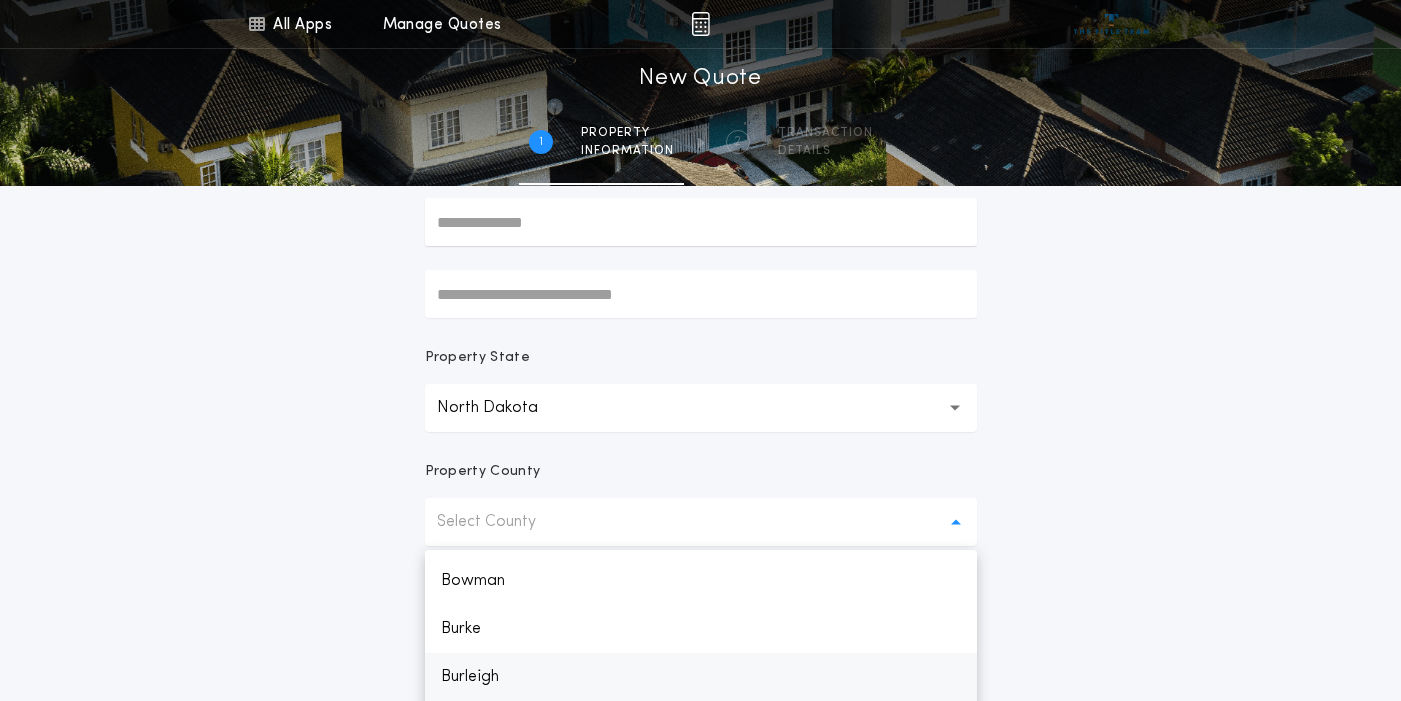 click on "Burleigh" at bounding box center (701, 677) 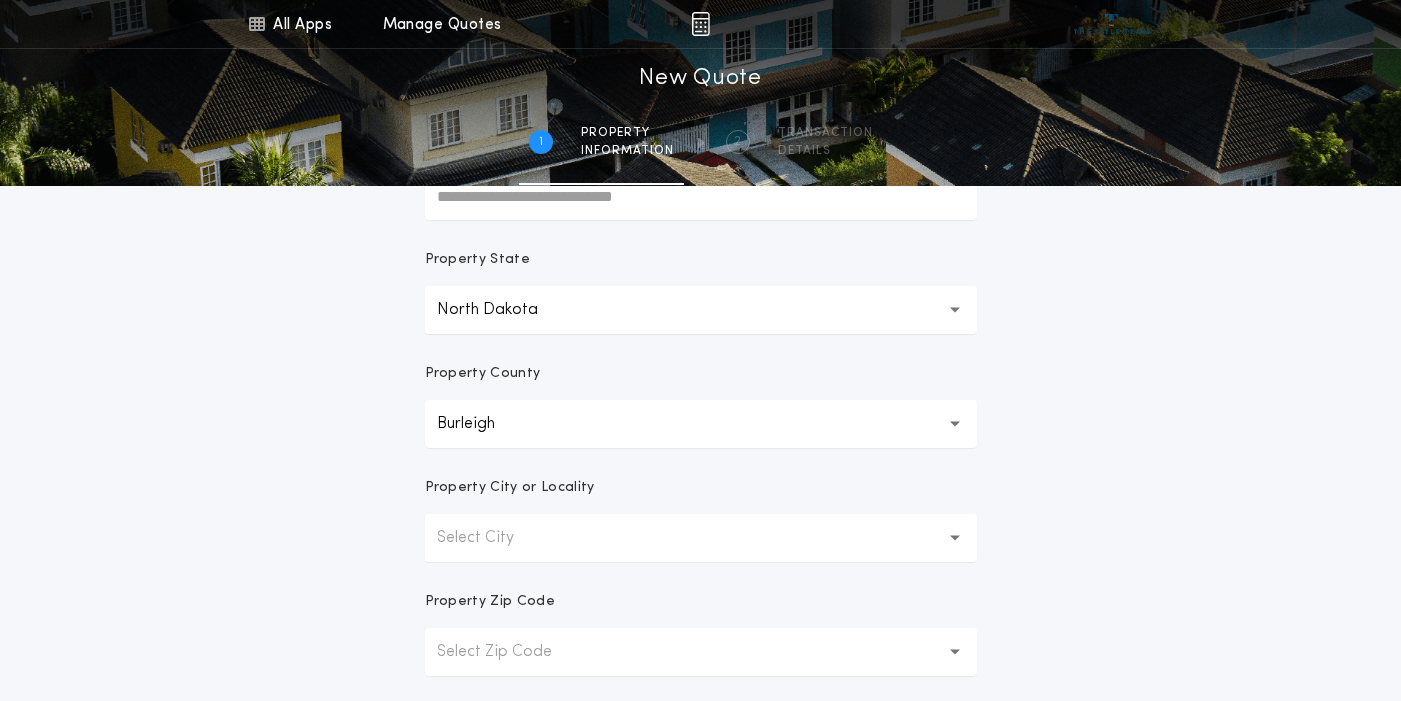 scroll, scrollTop: 310, scrollLeft: 0, axis: vertical 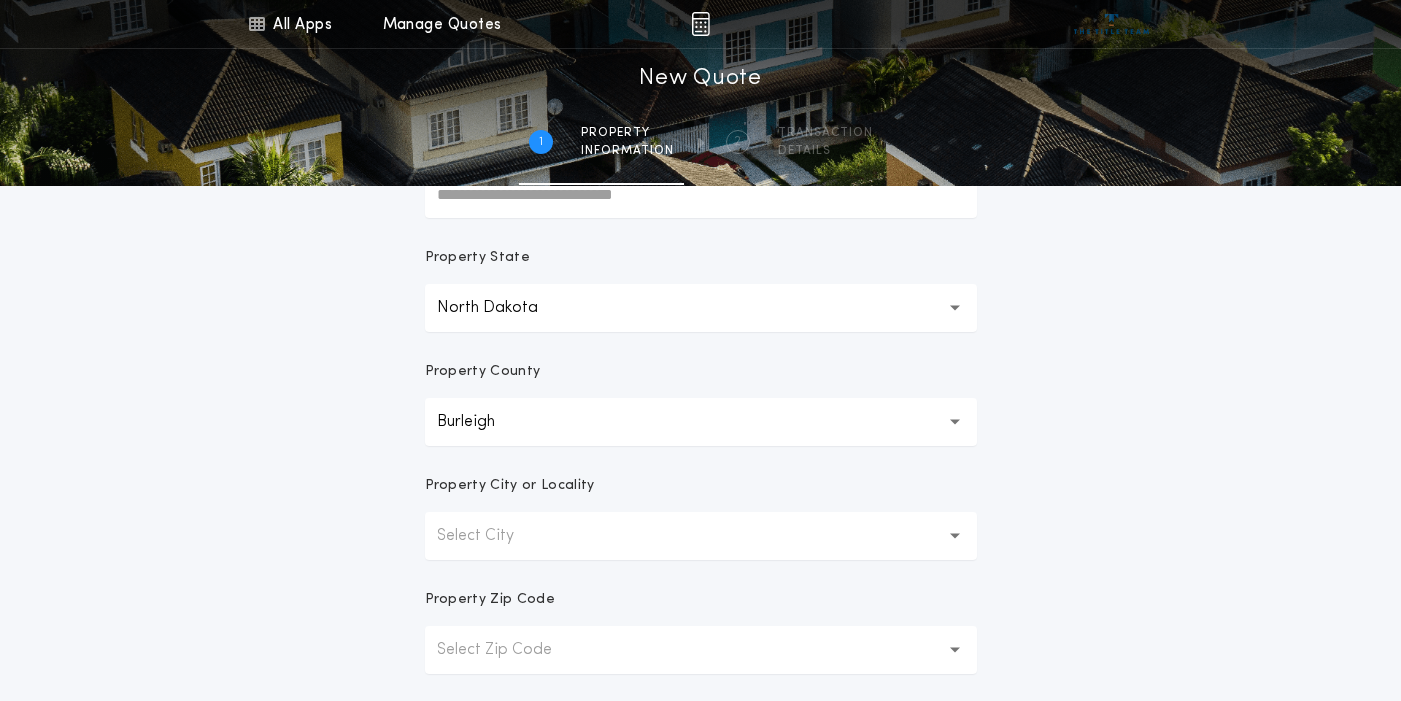 click on "Select City" at bounding box center (491, 536) 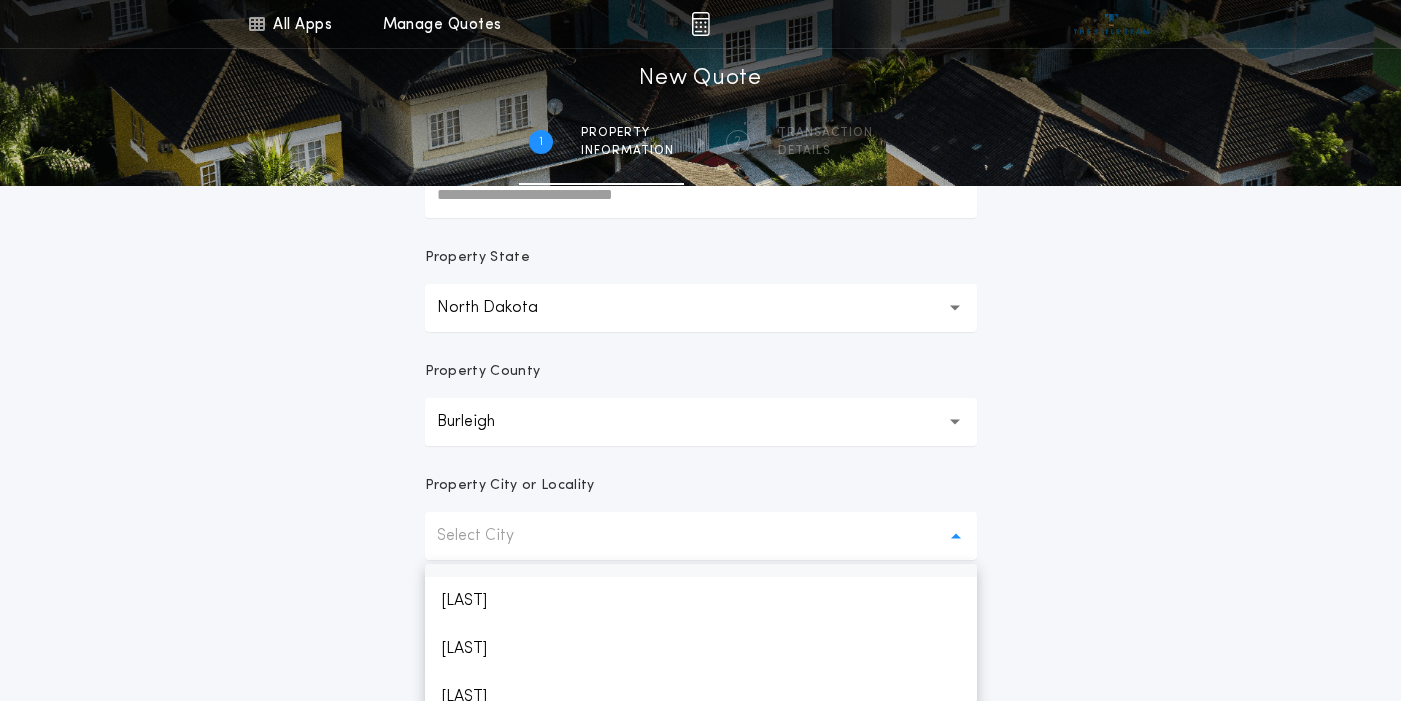 scroll, scrollTop: 200, scrollLeft: 0, axis: vertical 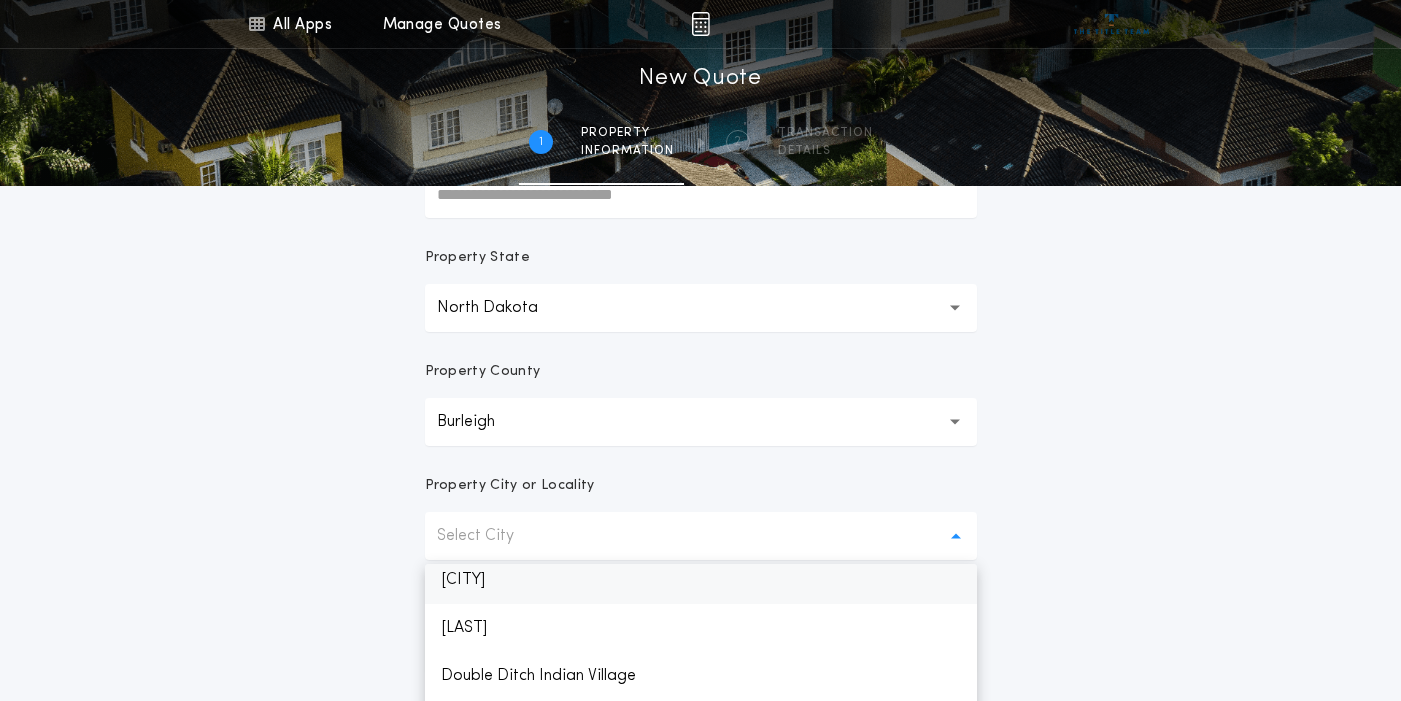 click on "[CITY]" at bounding box center (701, 580) 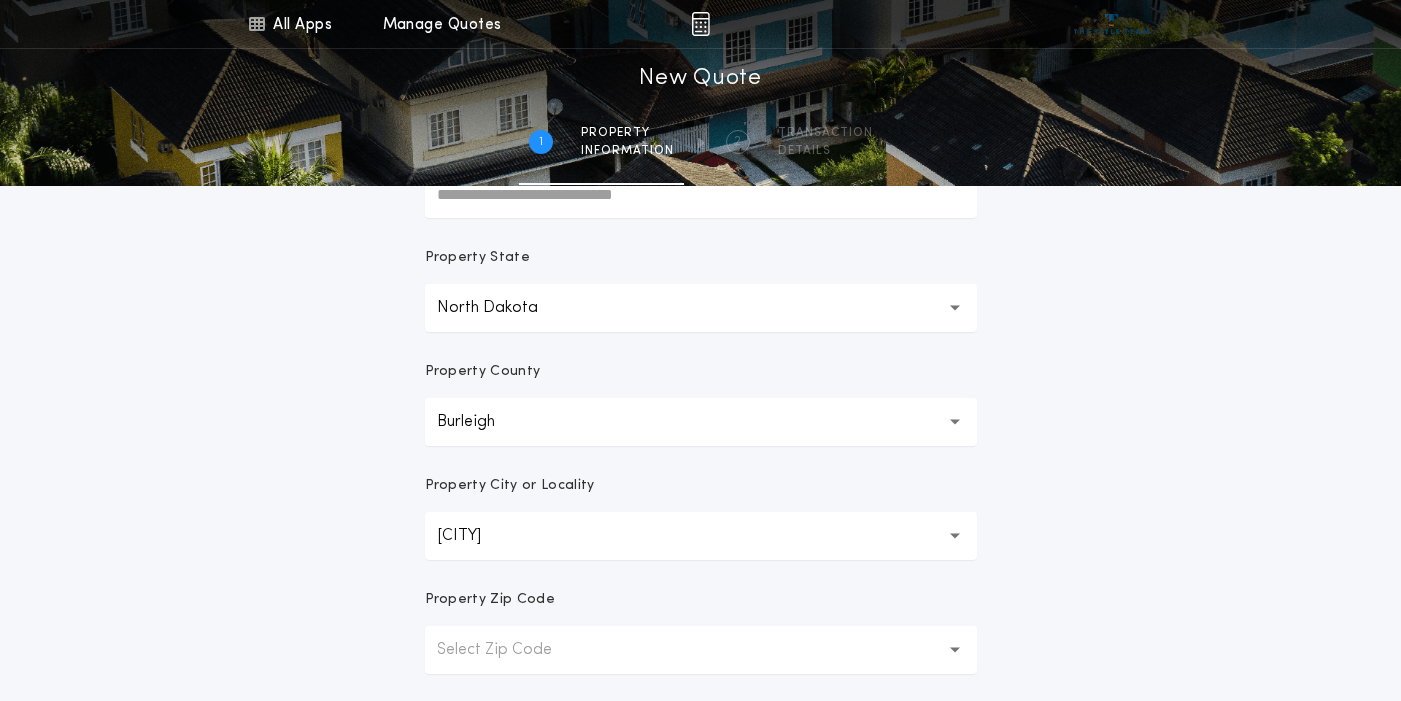 scroll, scrollTop: 192, scrollLeft: 0, axis: vertical 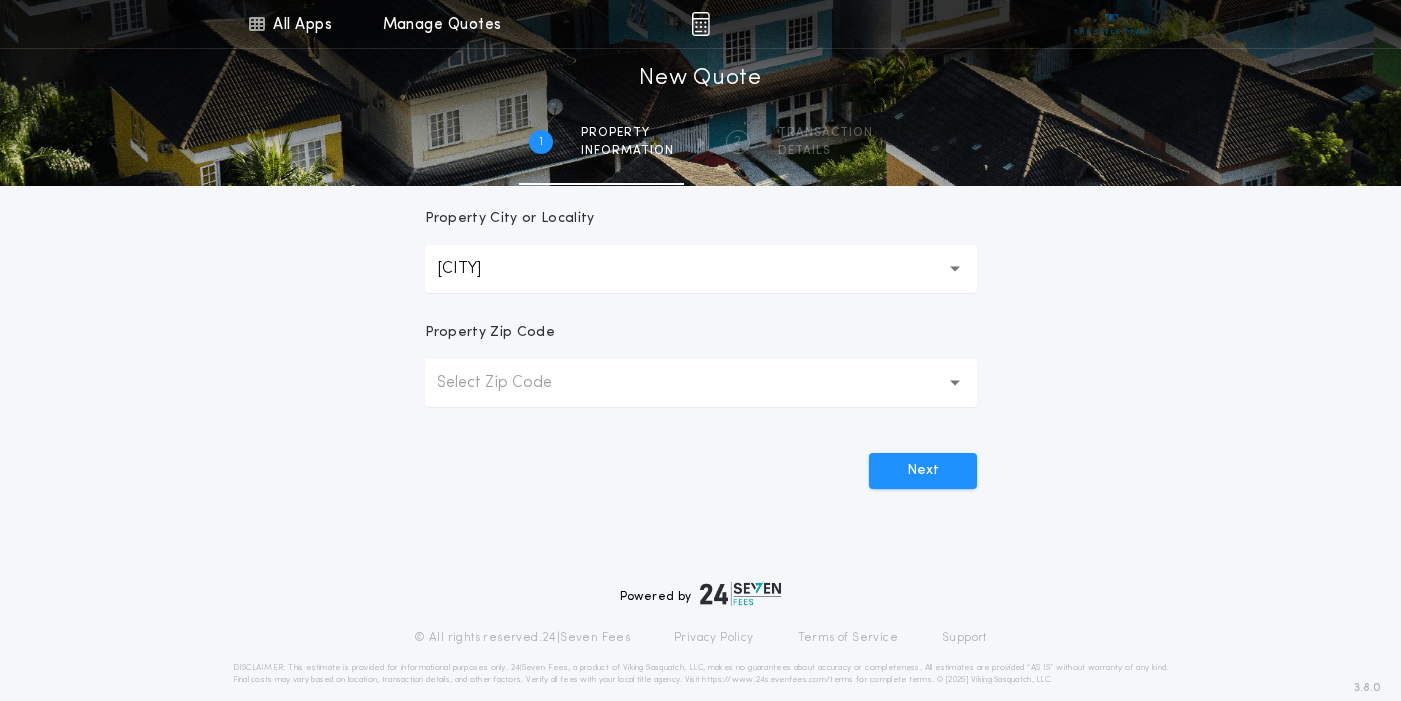 click on "Select Zip Code" at bounding box center (510, 383) 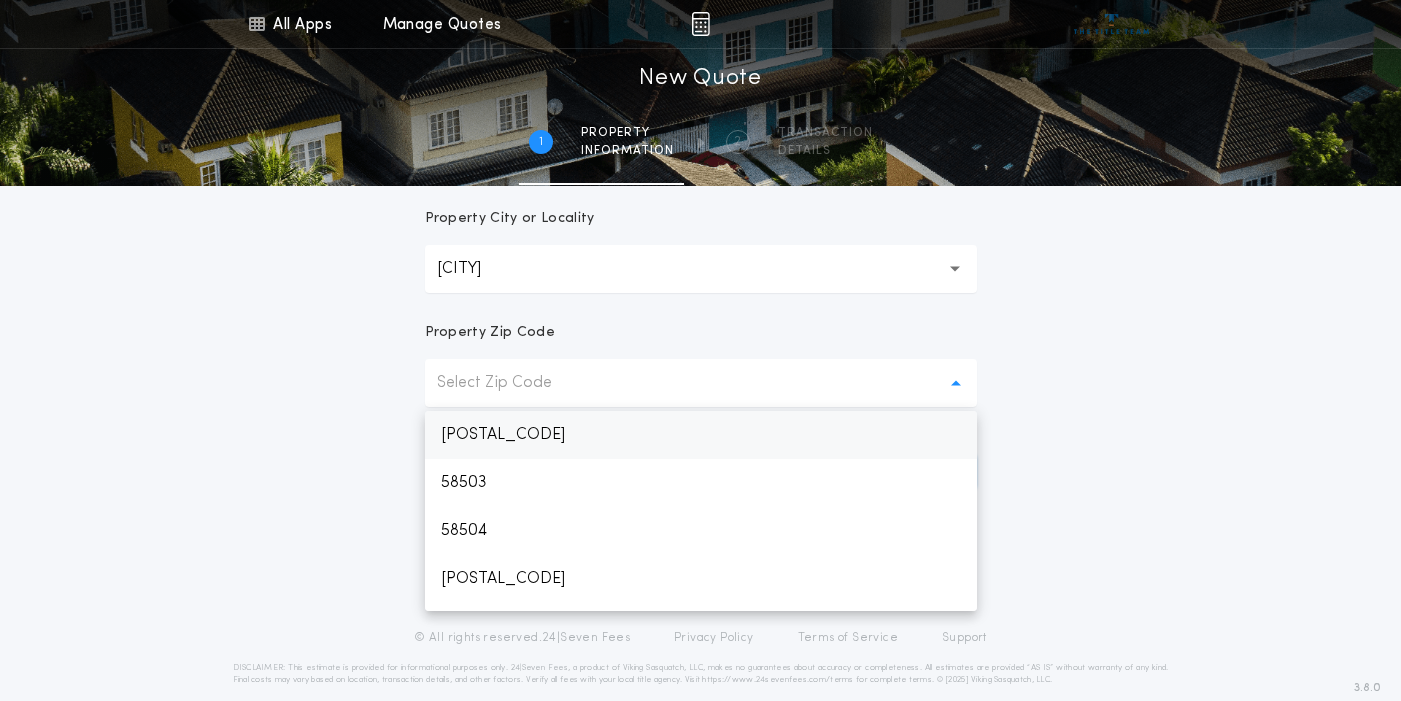 click on "[POSTAL_CODE]" at bounding box center (701, 435) 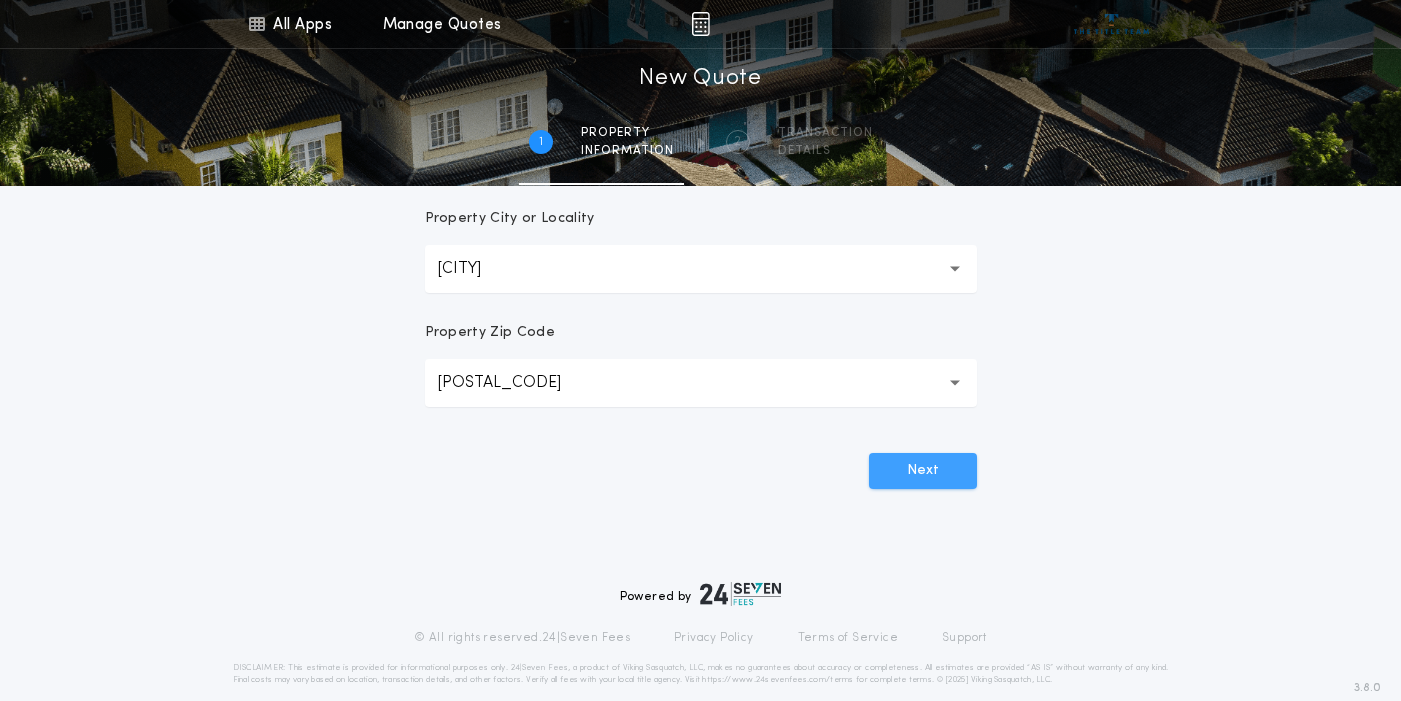 click on "Next" at bounding box center (923, 471) 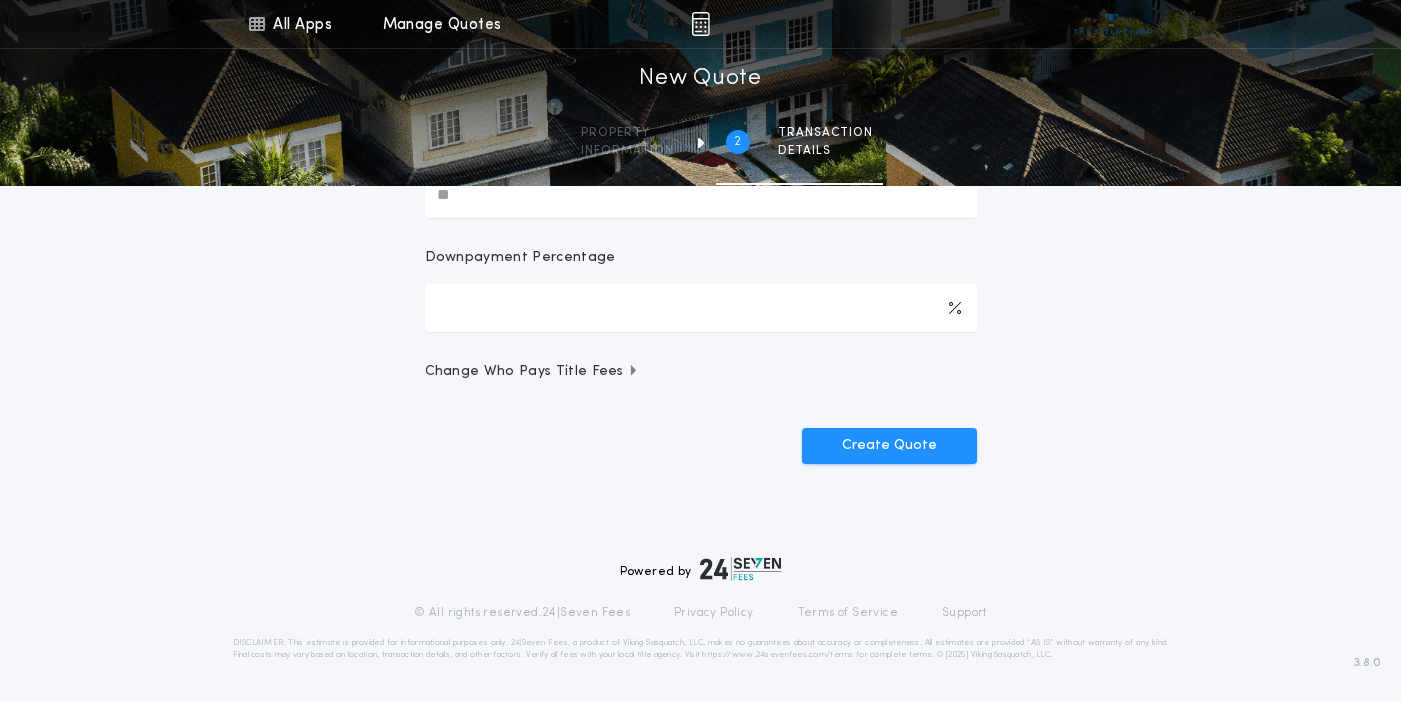 scroll, scrollTop: 0, scrollLeft: 0, axis: both 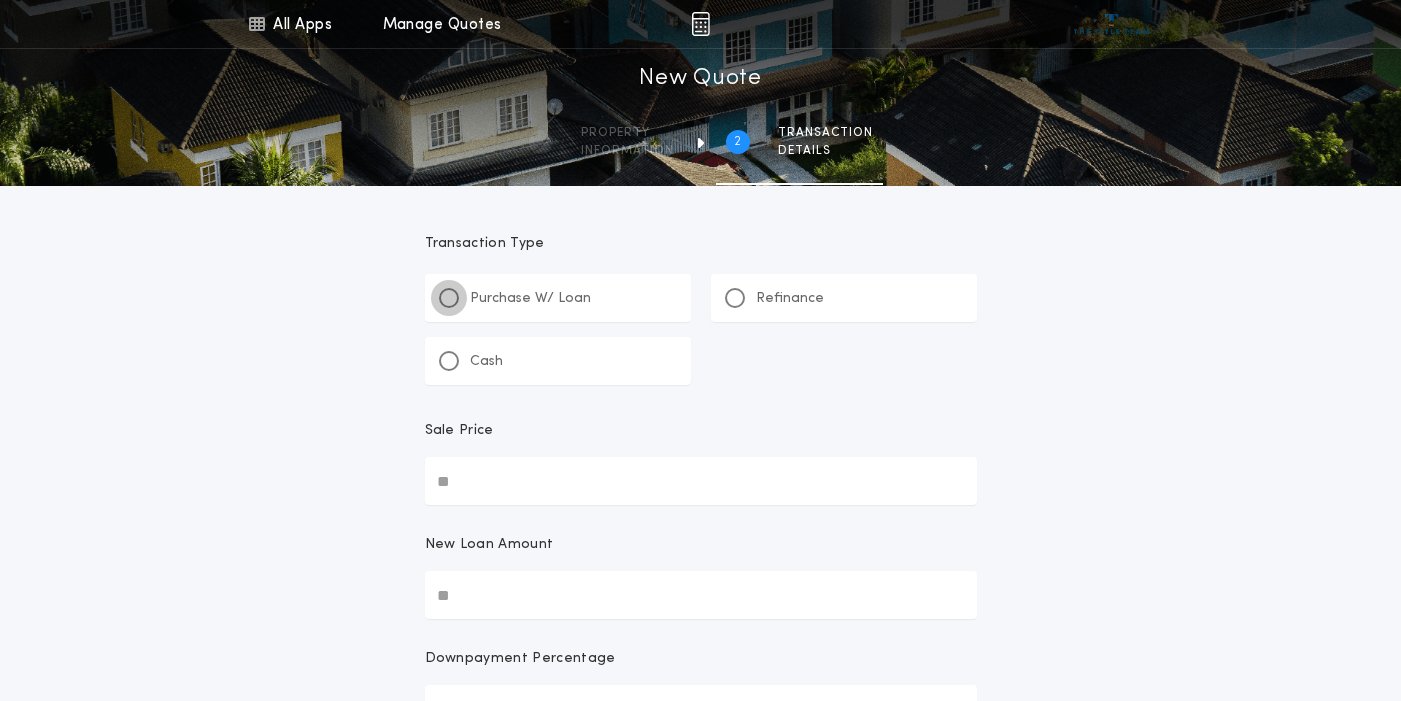 click at bounding box center [449, 298] 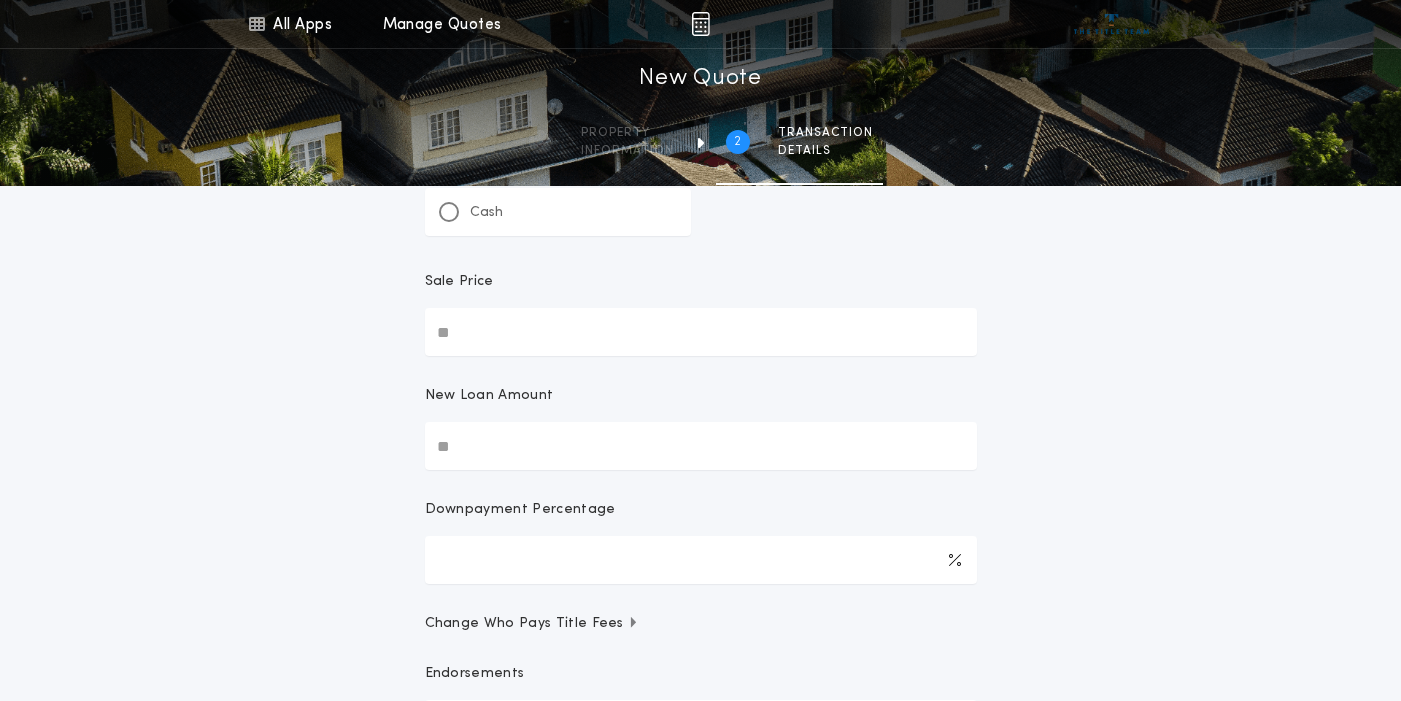 scroll, scrollTop: 167, scrollLeft: 0, axis: vertical 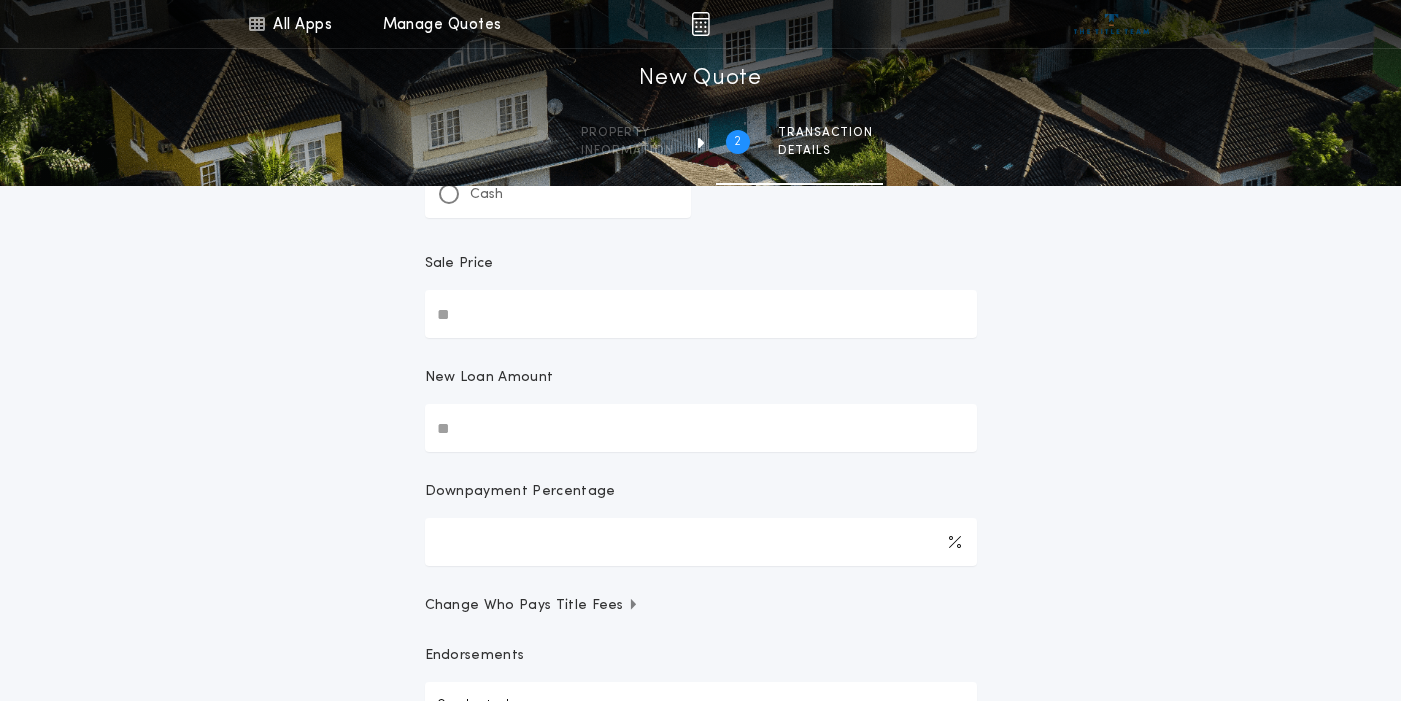 click on "Sale Price" at bounding box center [701, 314] 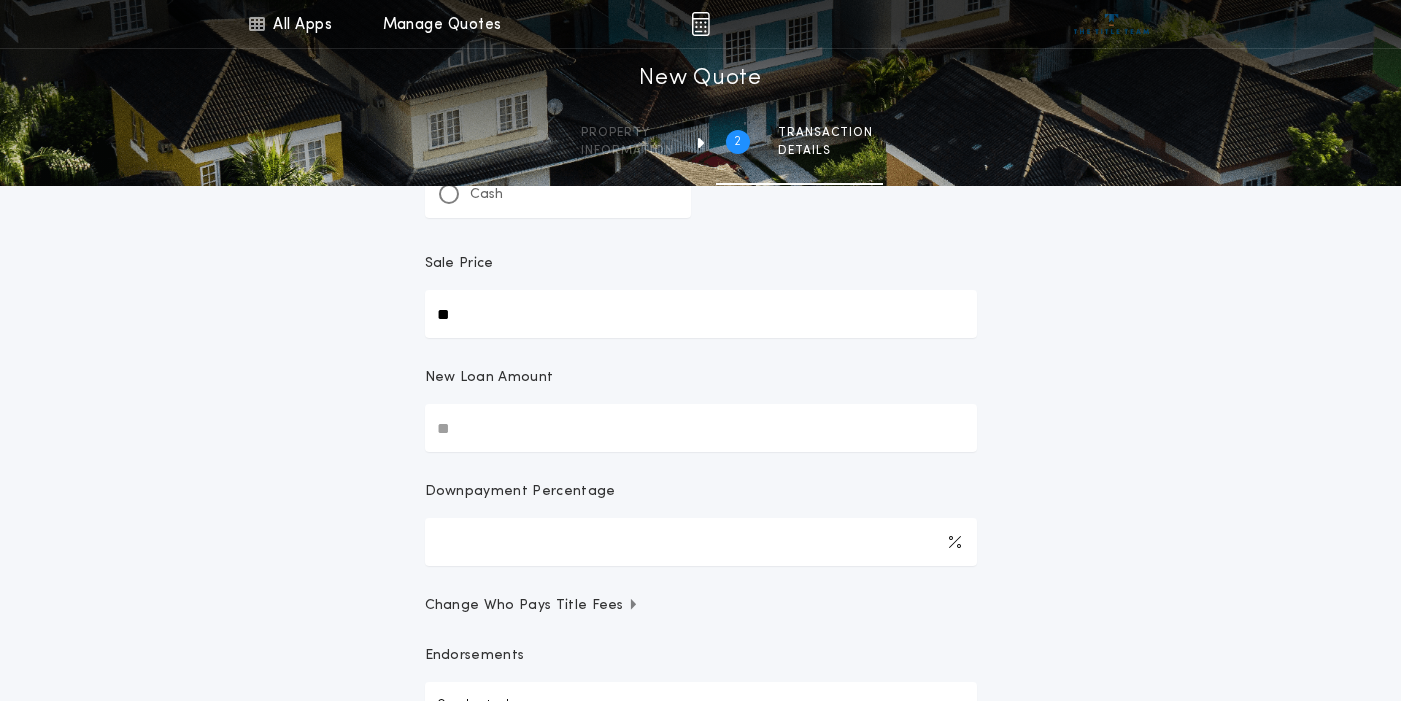 type on "**" 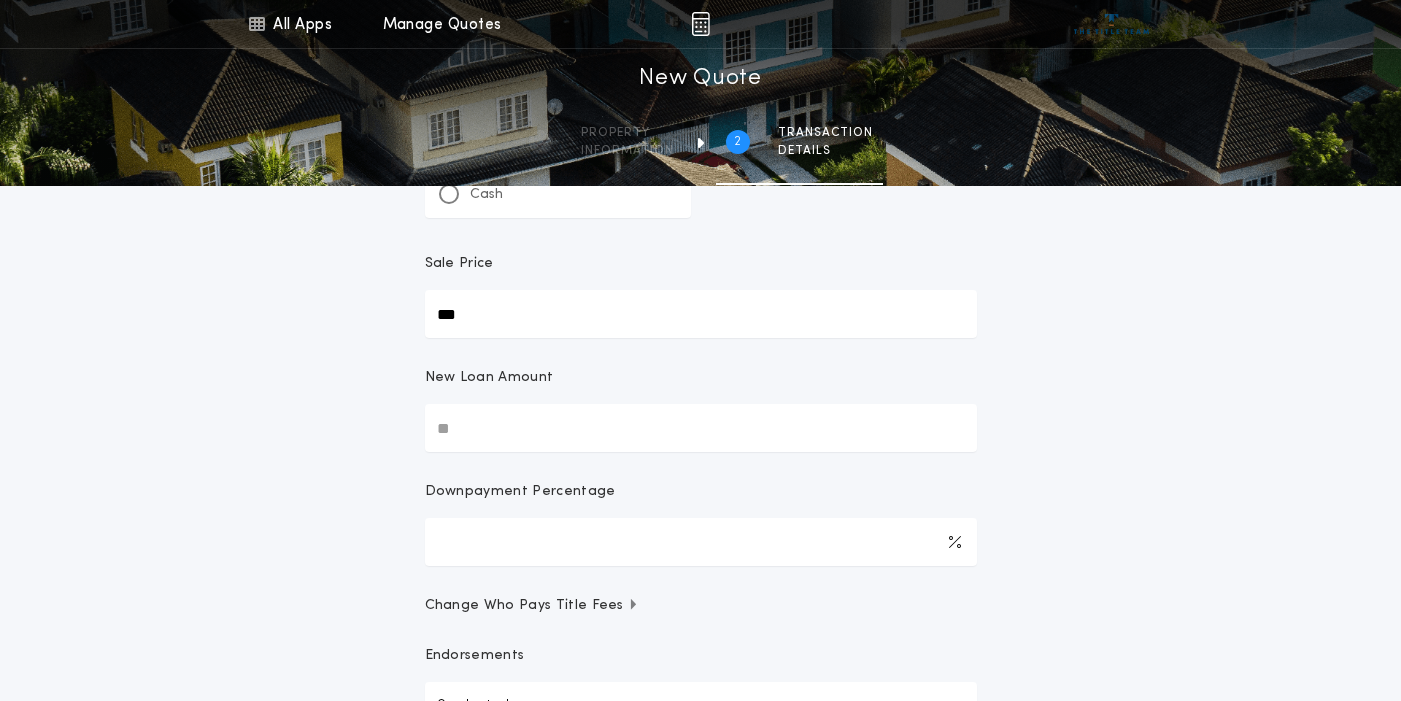 type on "***" 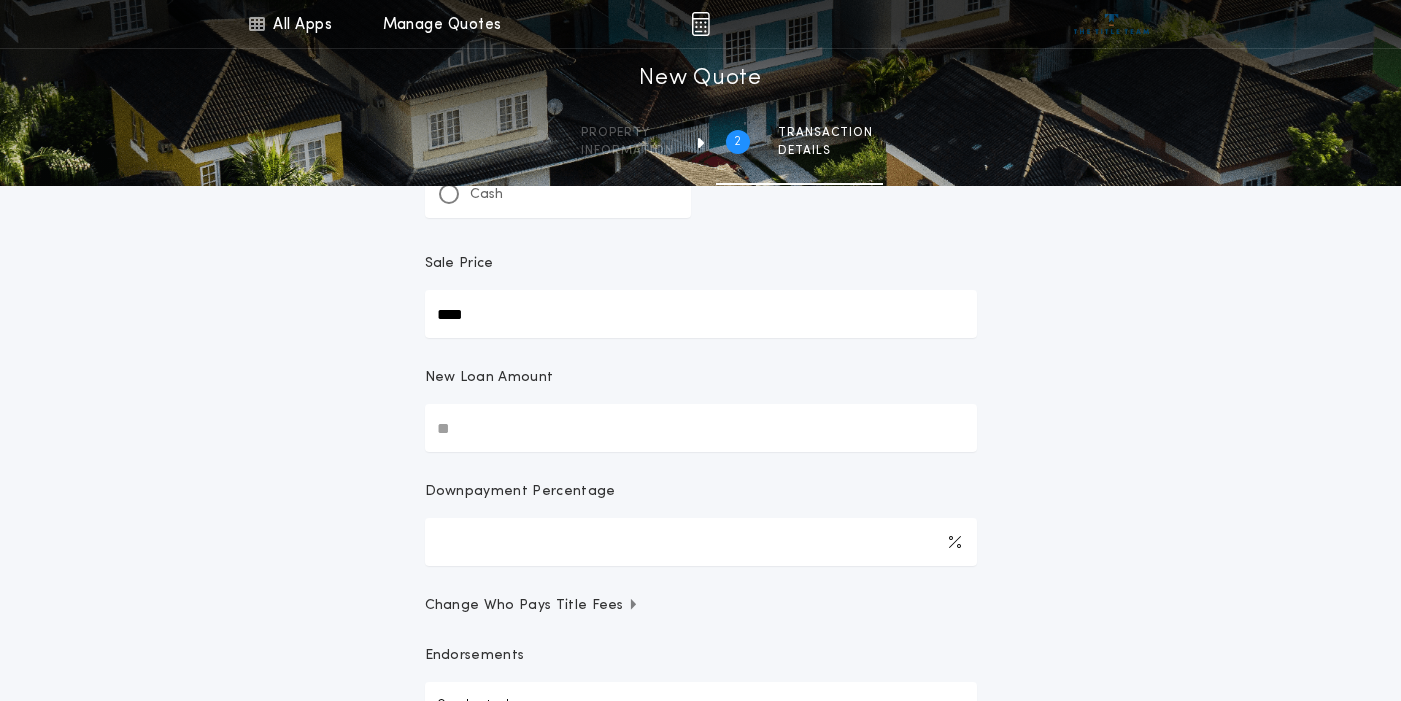 type on "****" 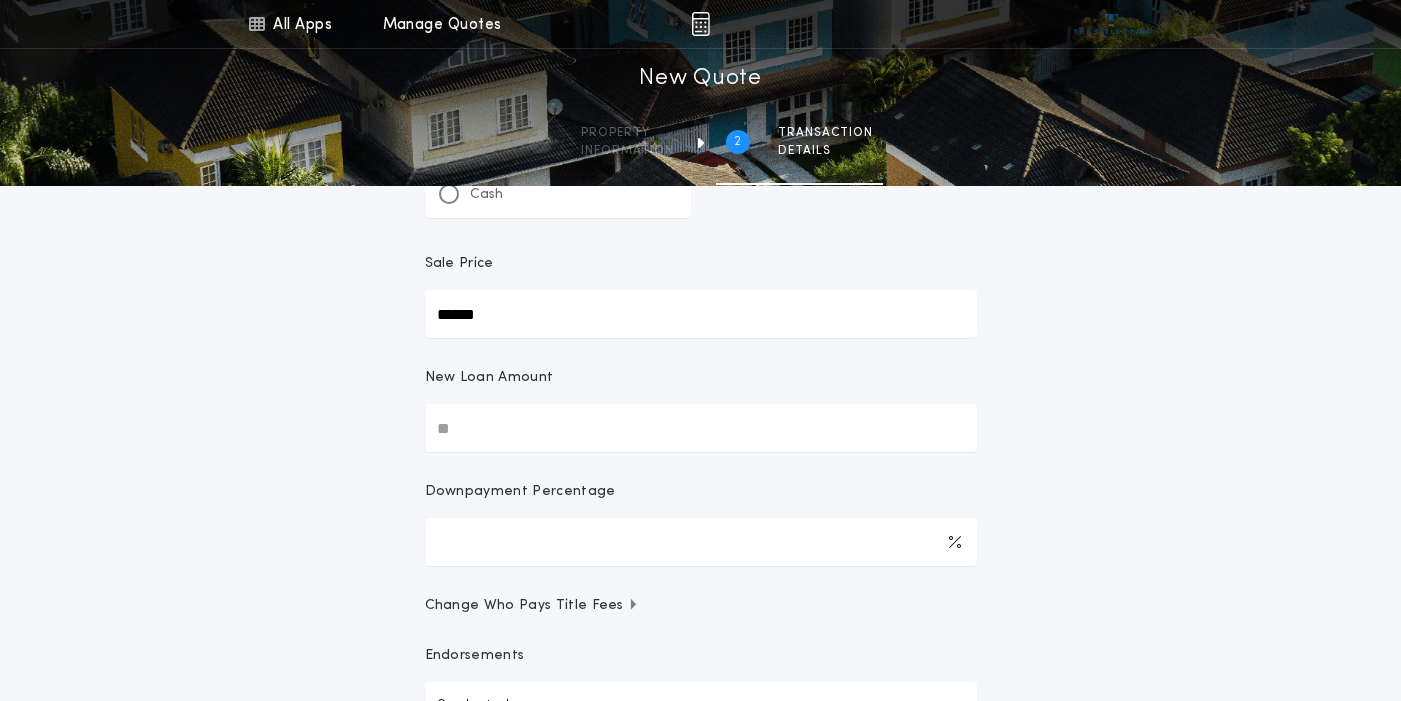 type on "******" 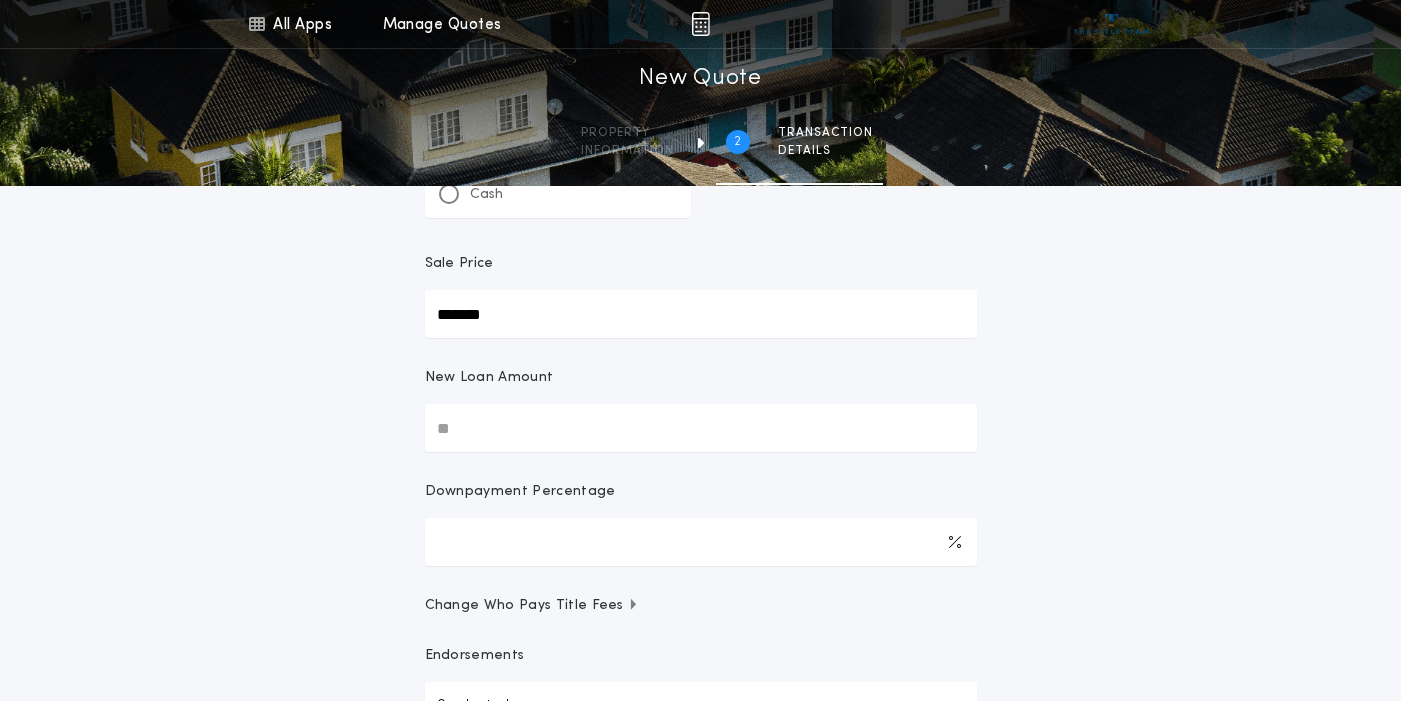 type on "*******" 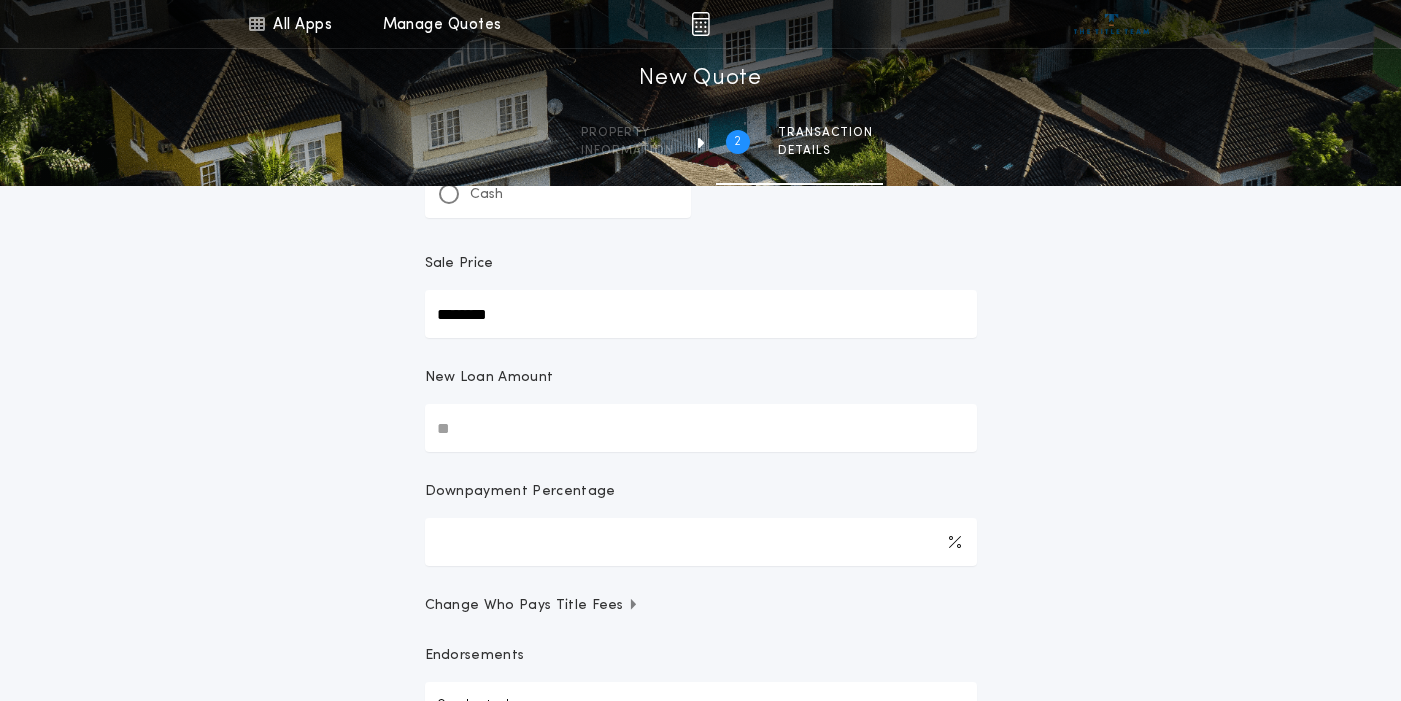 type on "********" 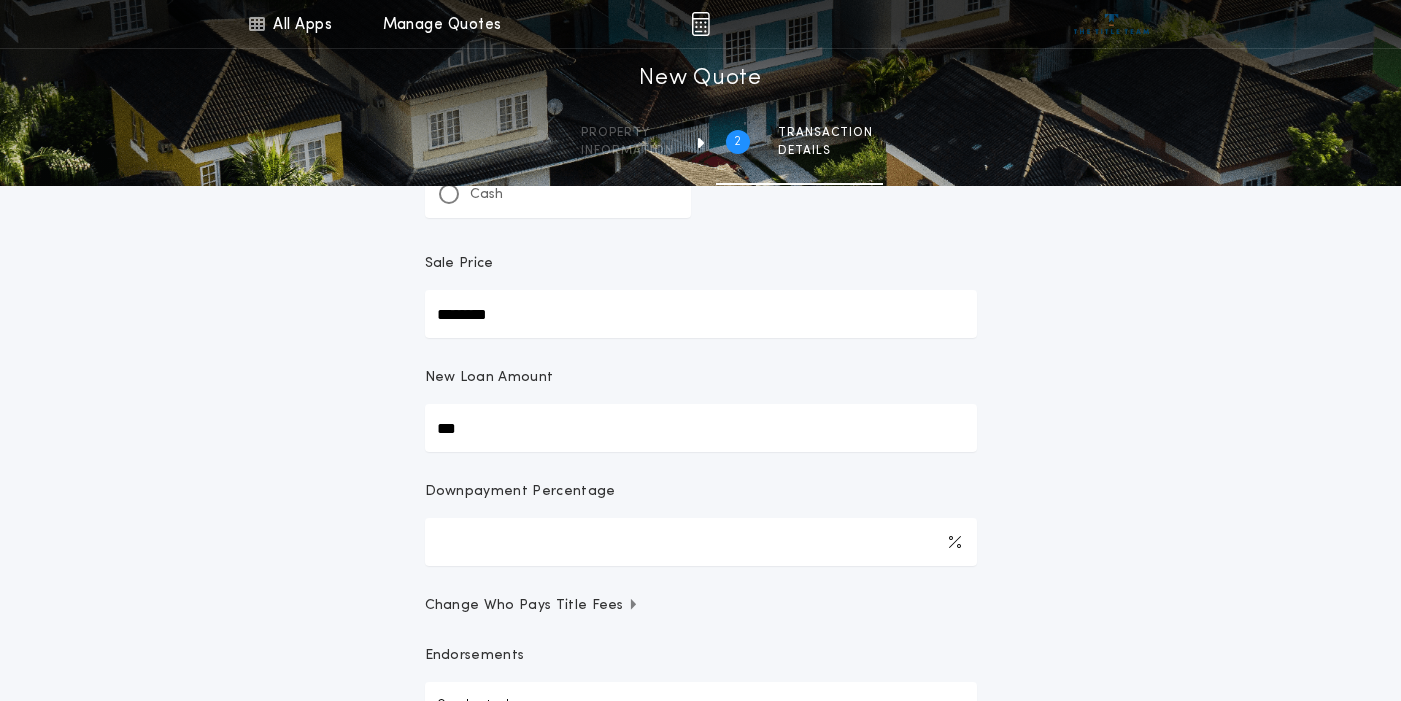 type on "****" 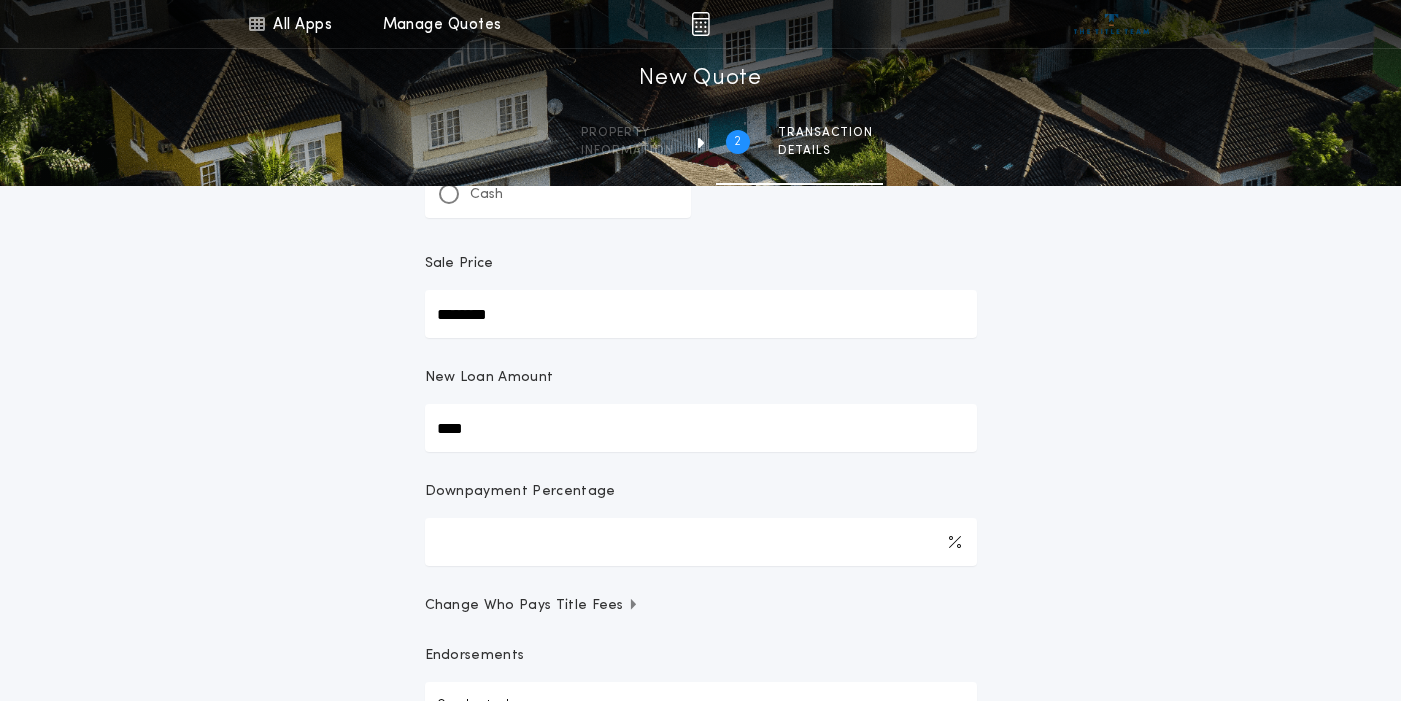 type on "******" 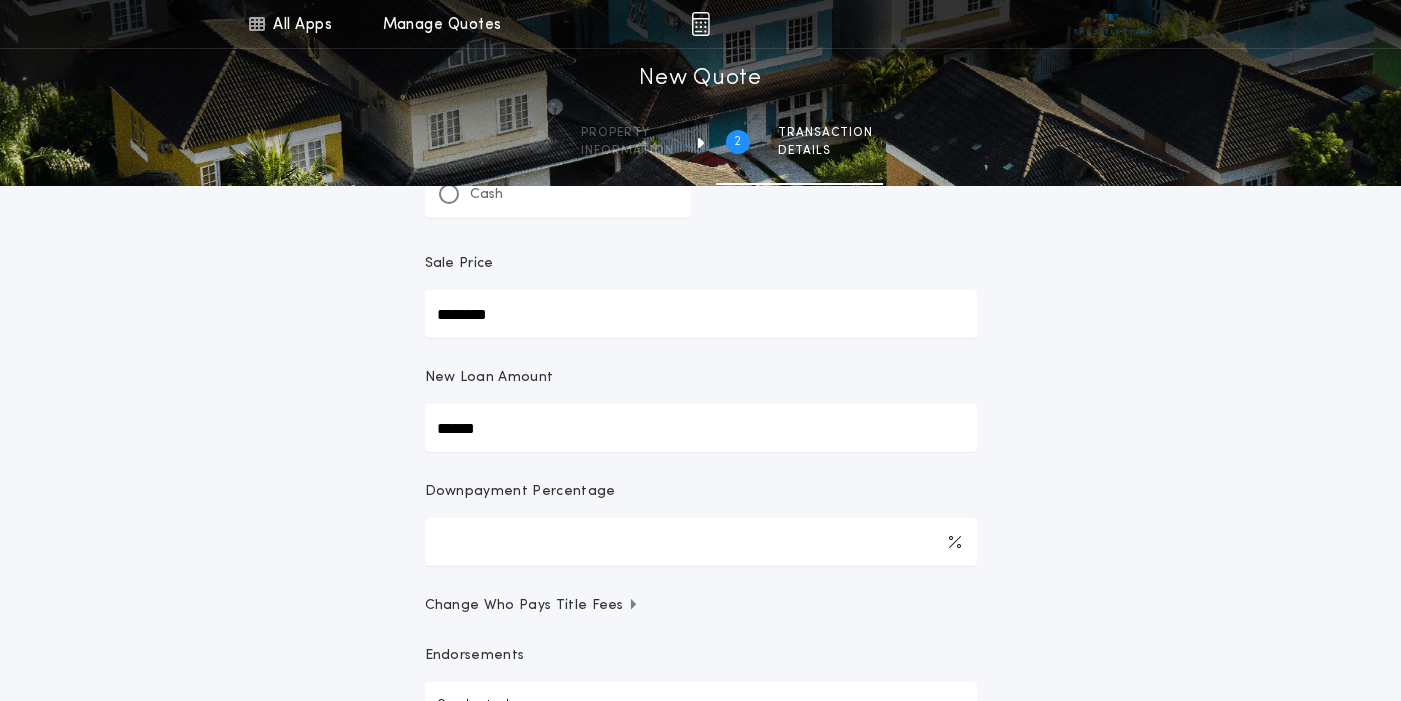 type on "*******" 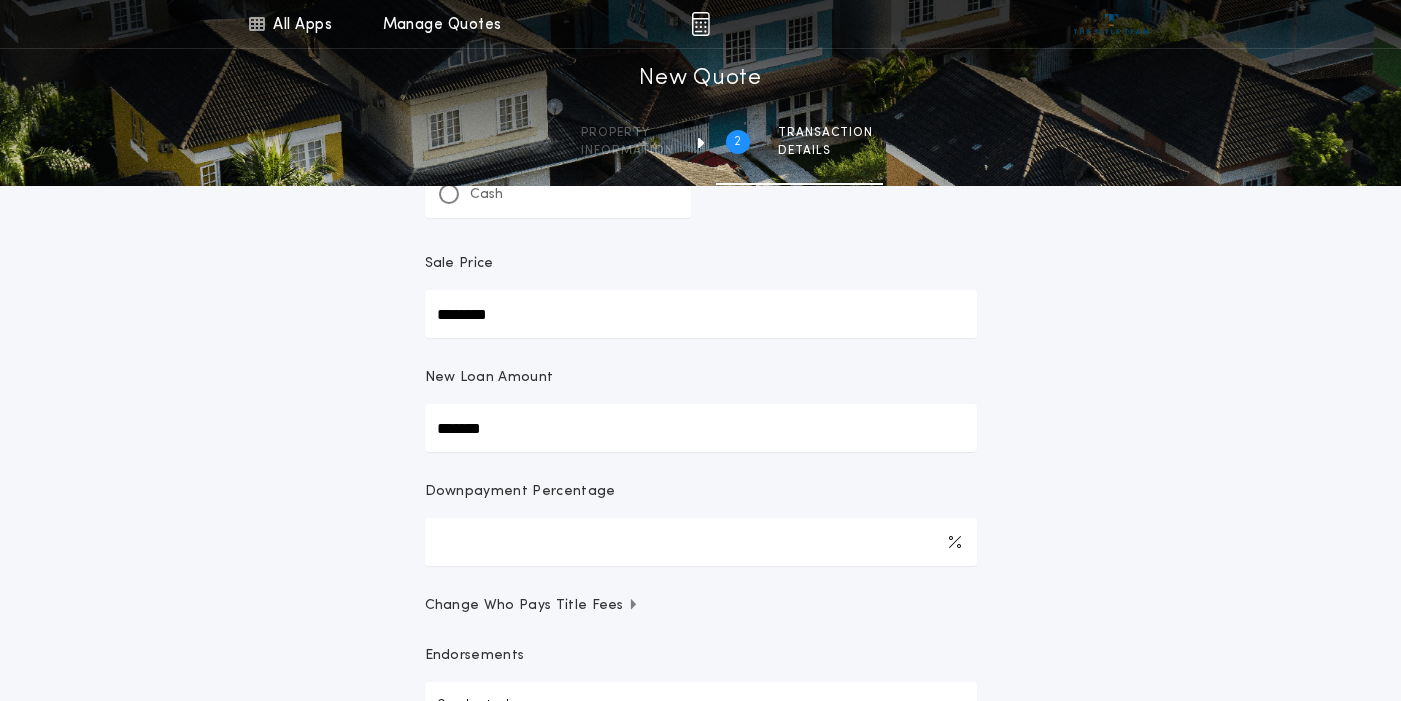 type on "********" 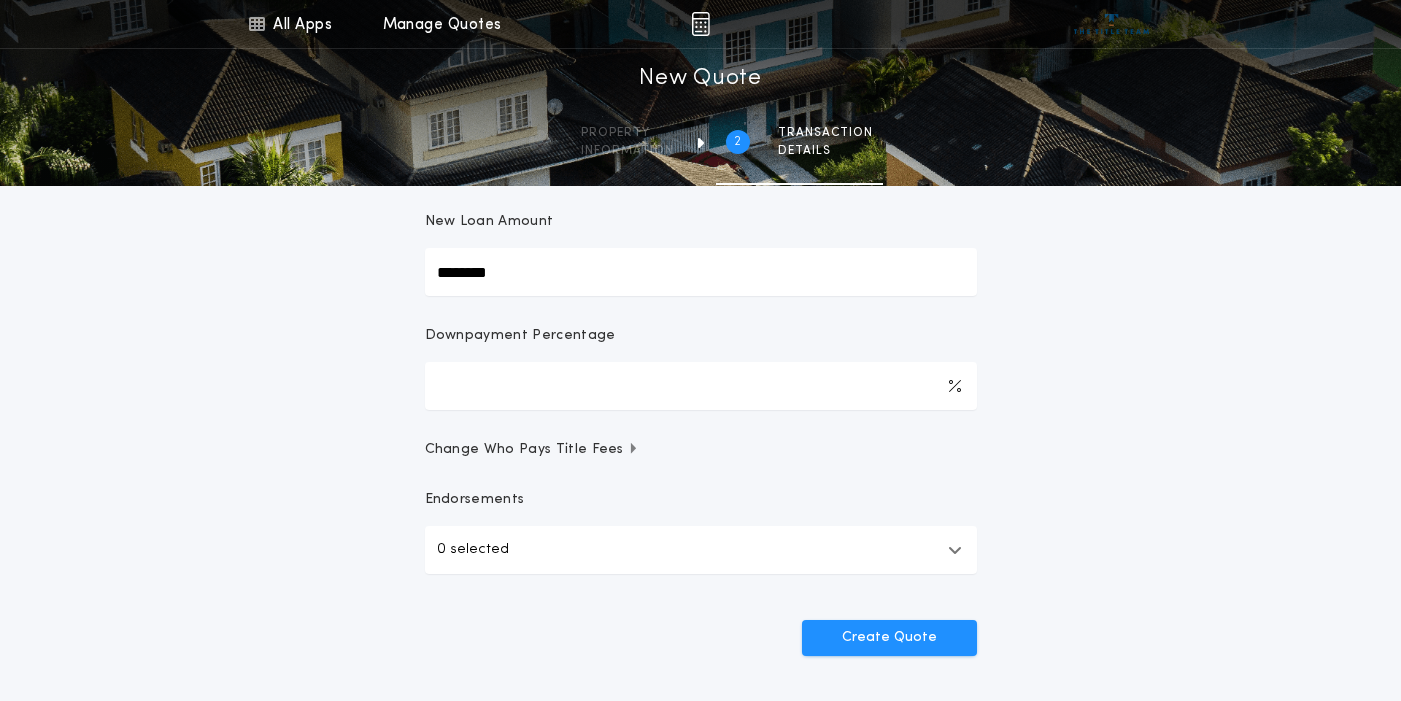 scroll, scrollTop: 333, scrollLeft: 0, axis: vertical 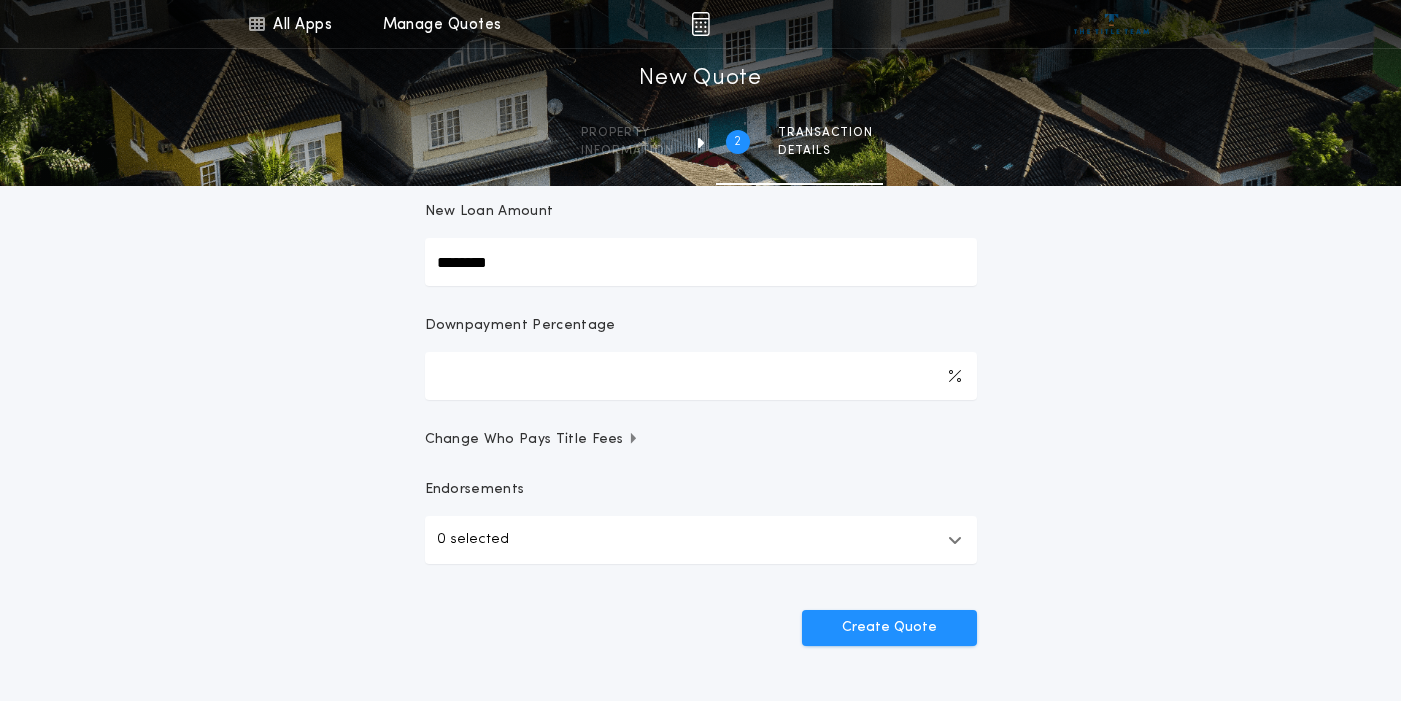 type on "********" 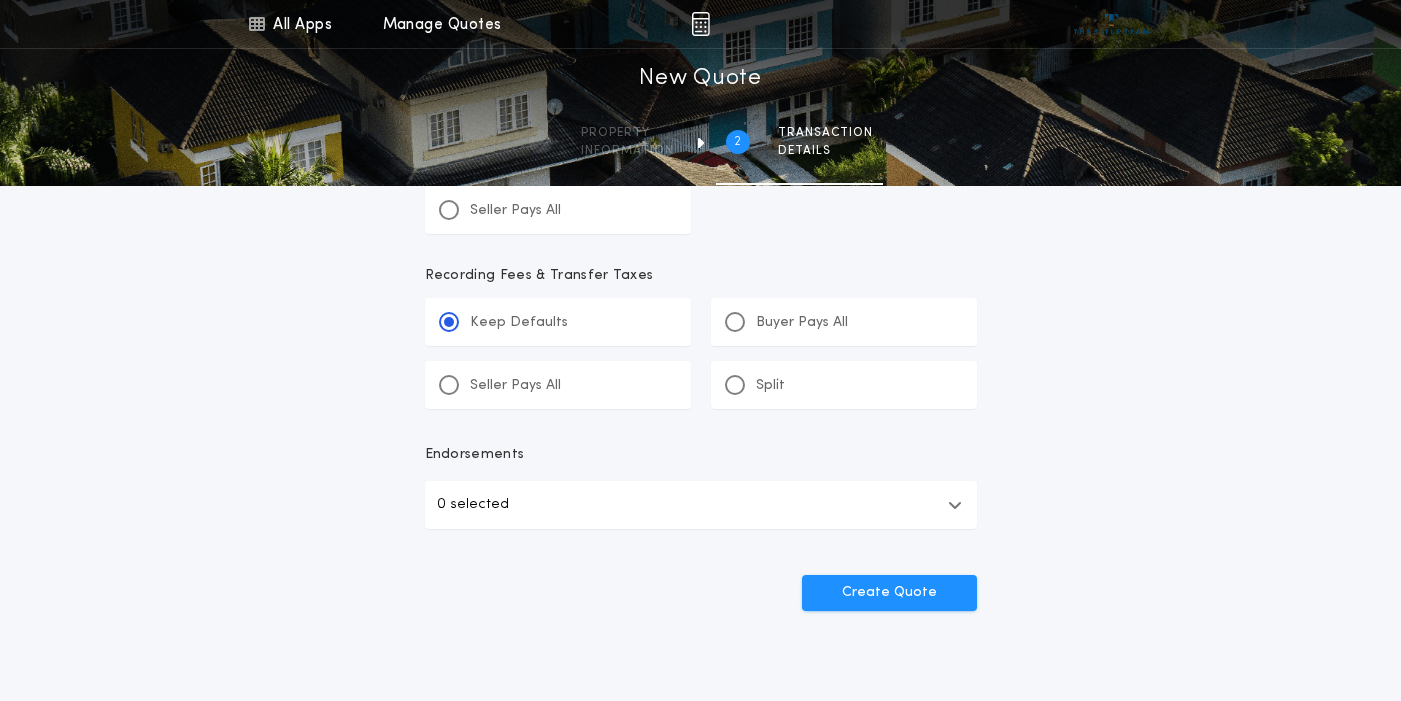 scroll, scrollTop: 1067, scrollLeft: 0, axis: vertical 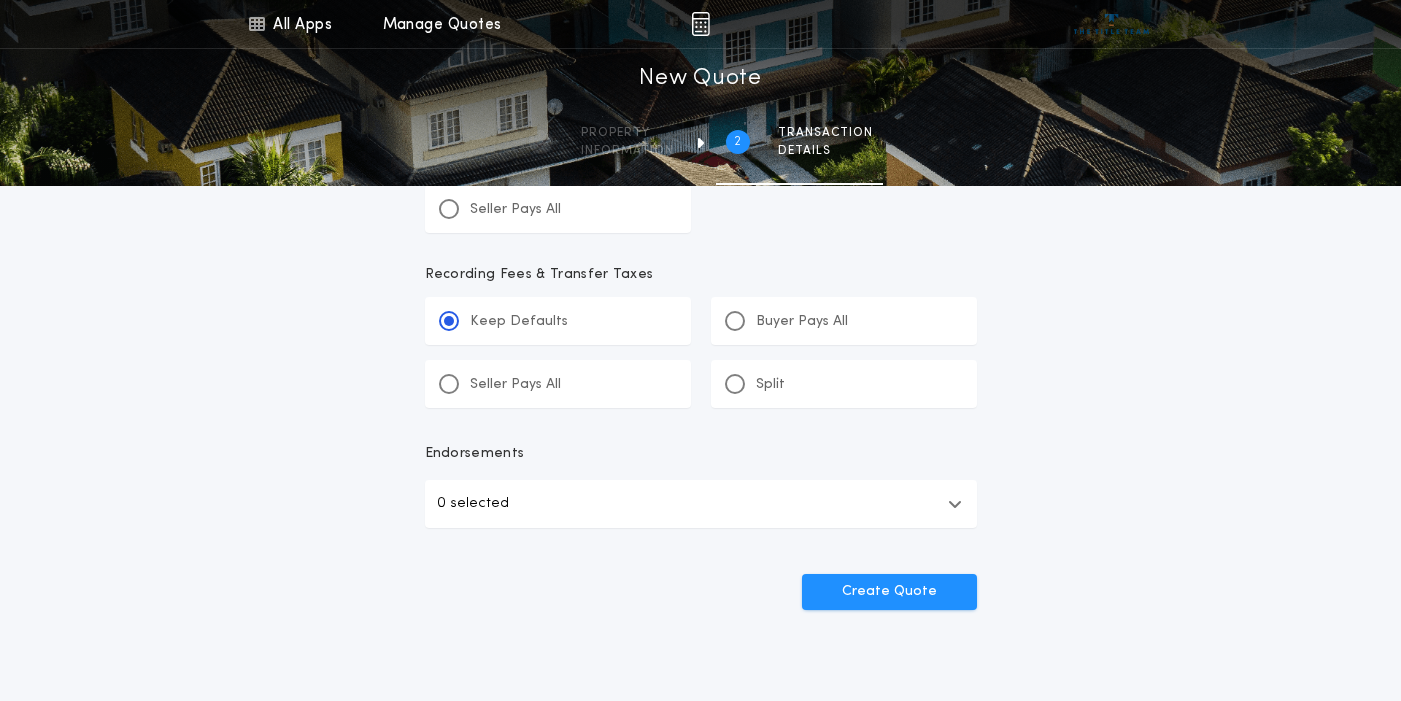 click on "0 selected" at bounding box center [701, 504] 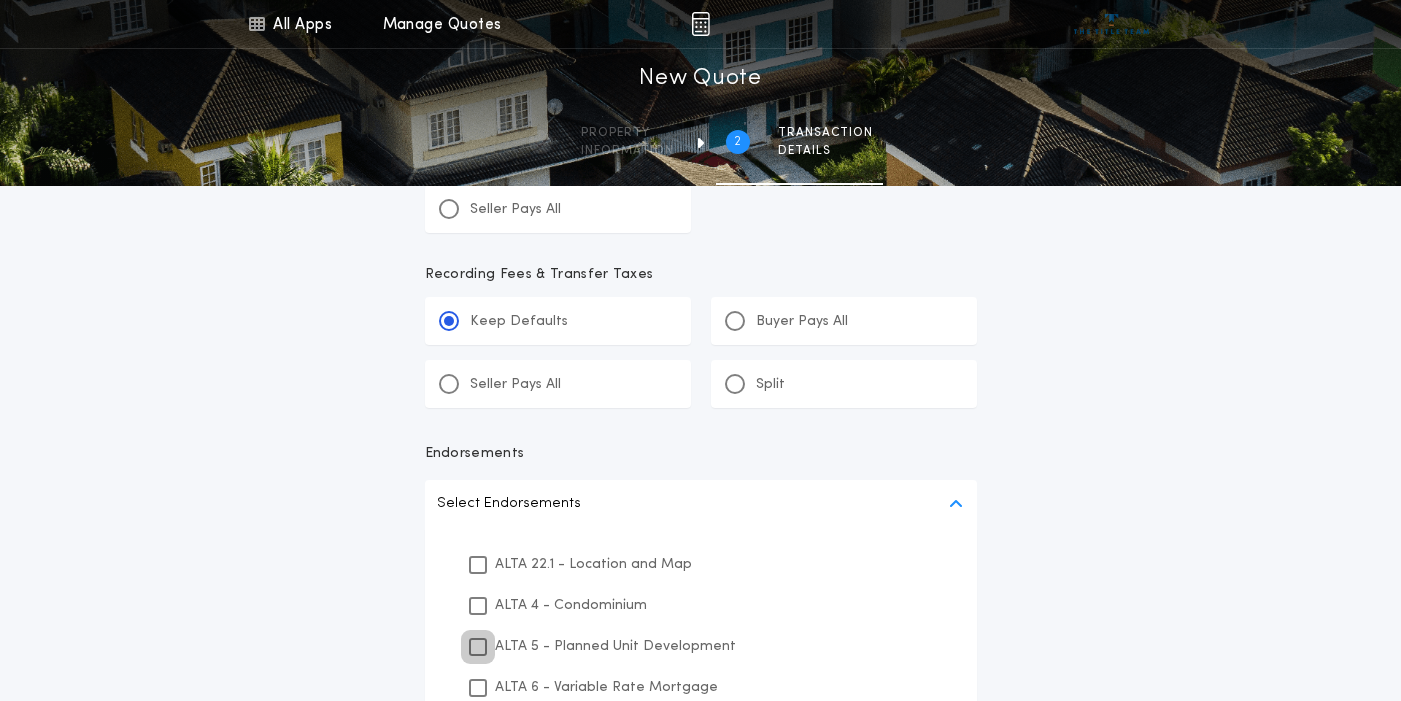 click at bounding box center [478, 647] 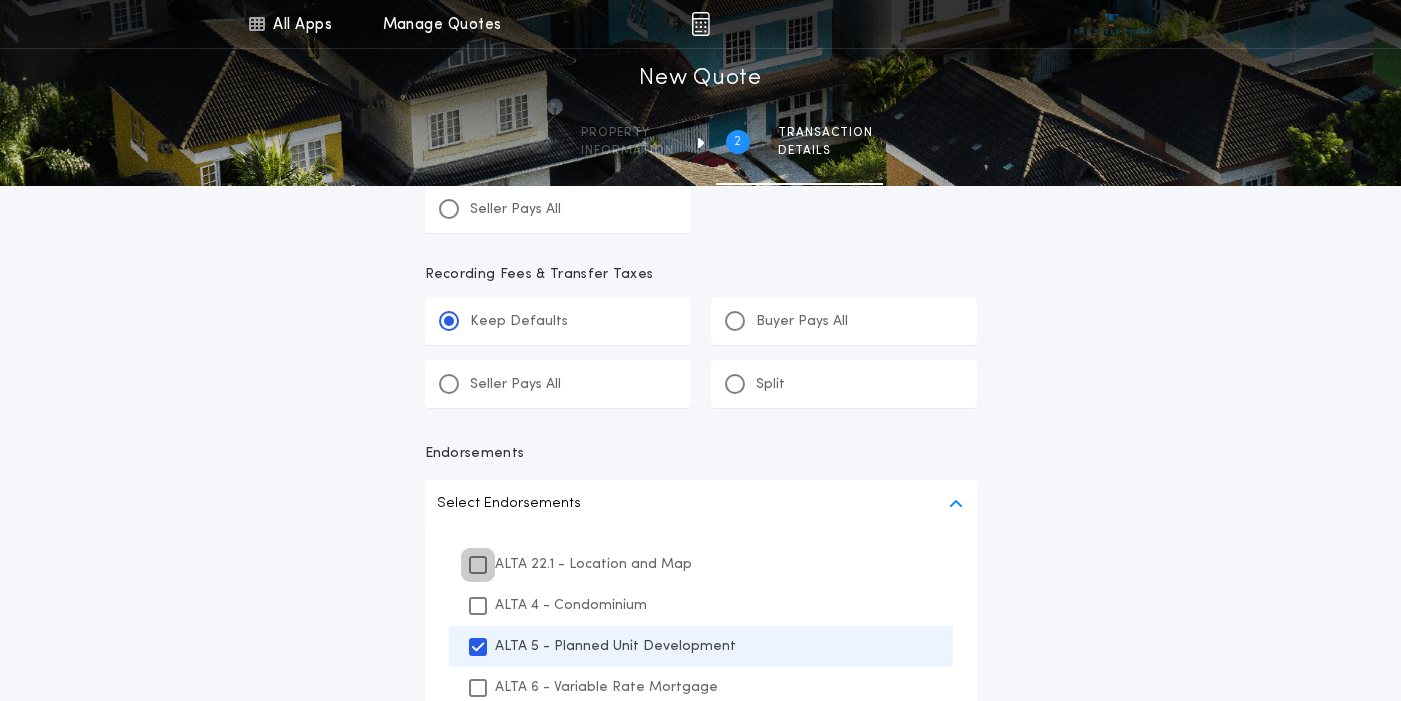 click at bounding box center (478, 565) 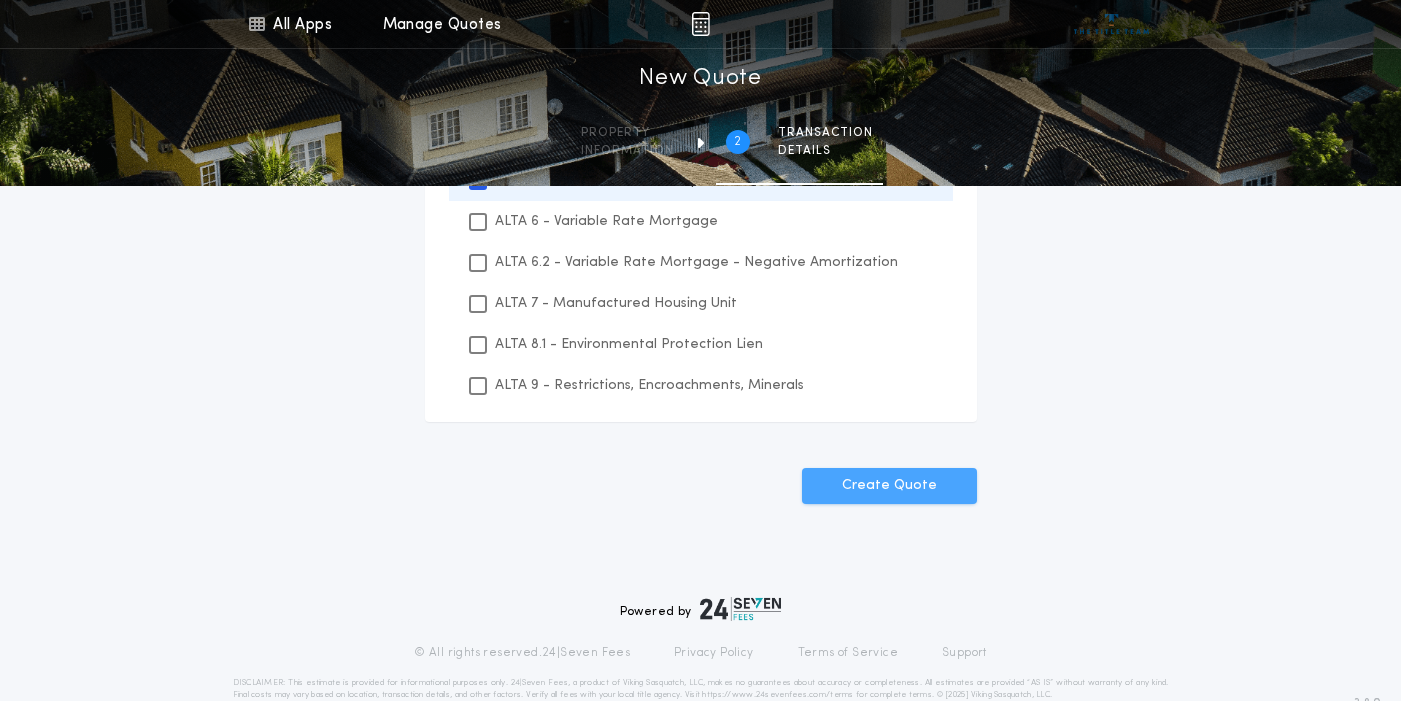 click on "Create Quote" at bounding box center [889, 486] 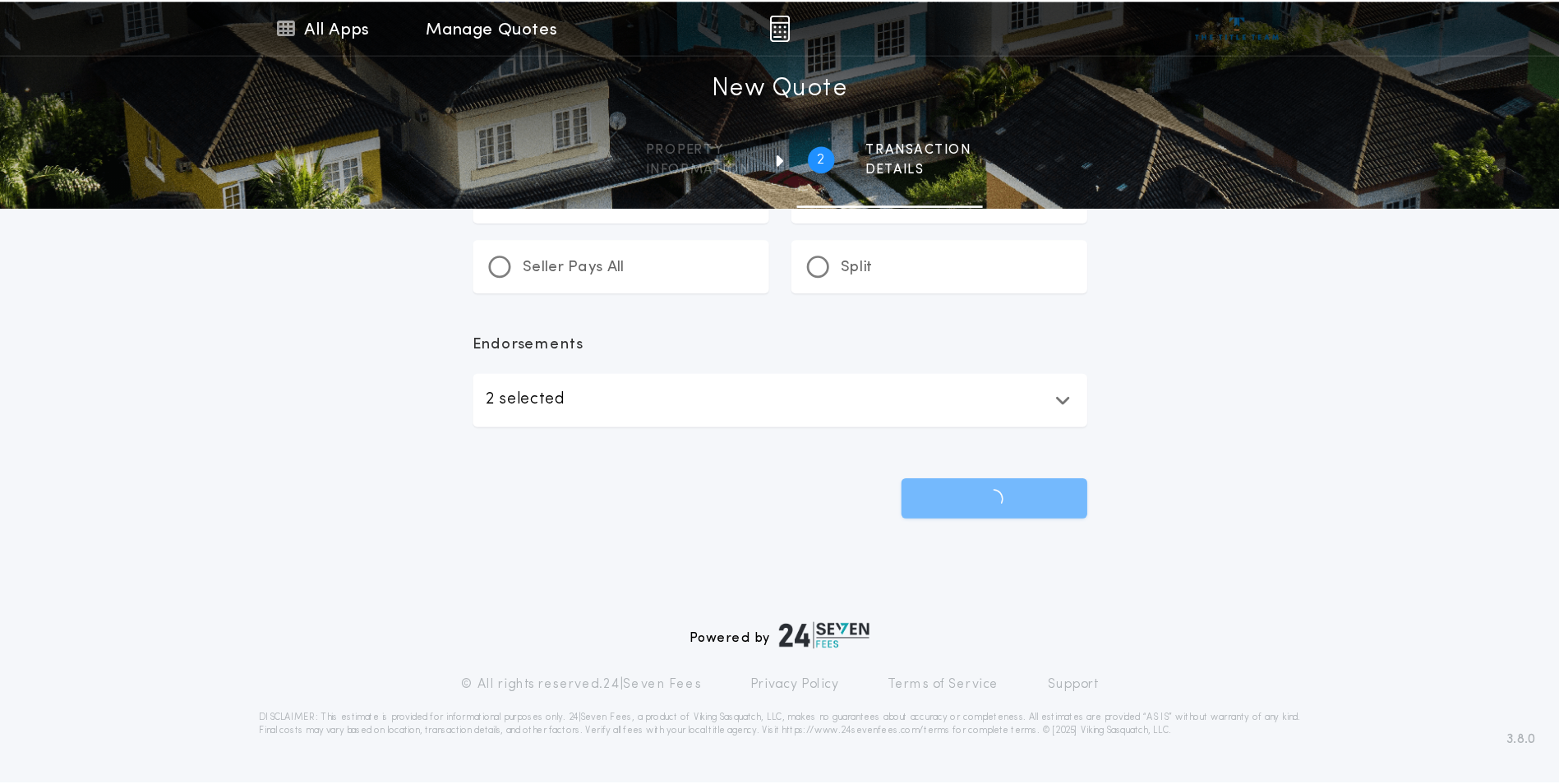 scroll, scrollTop: 789, scrollLeft: 0, axis: vertical 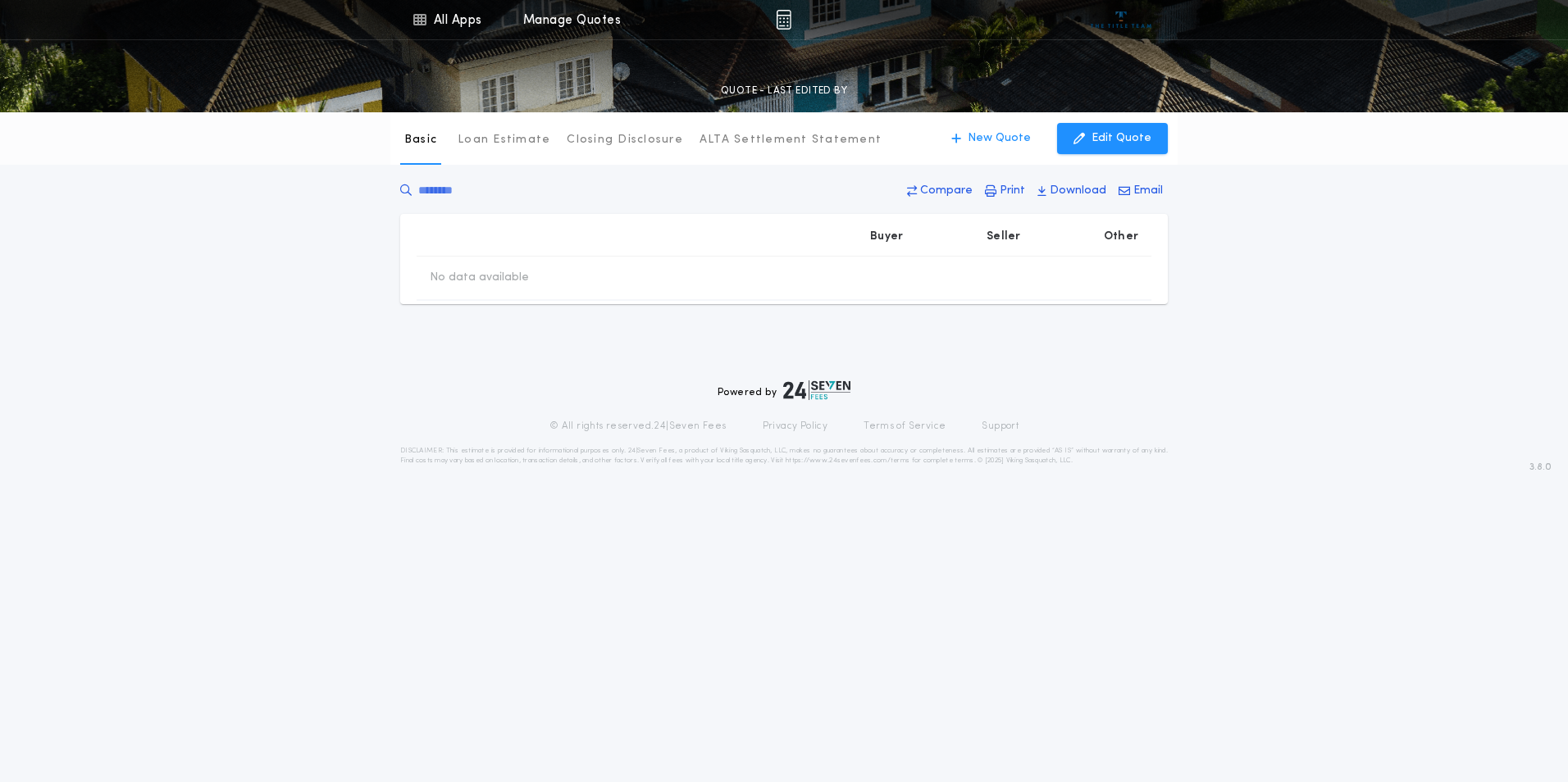 type on "********" 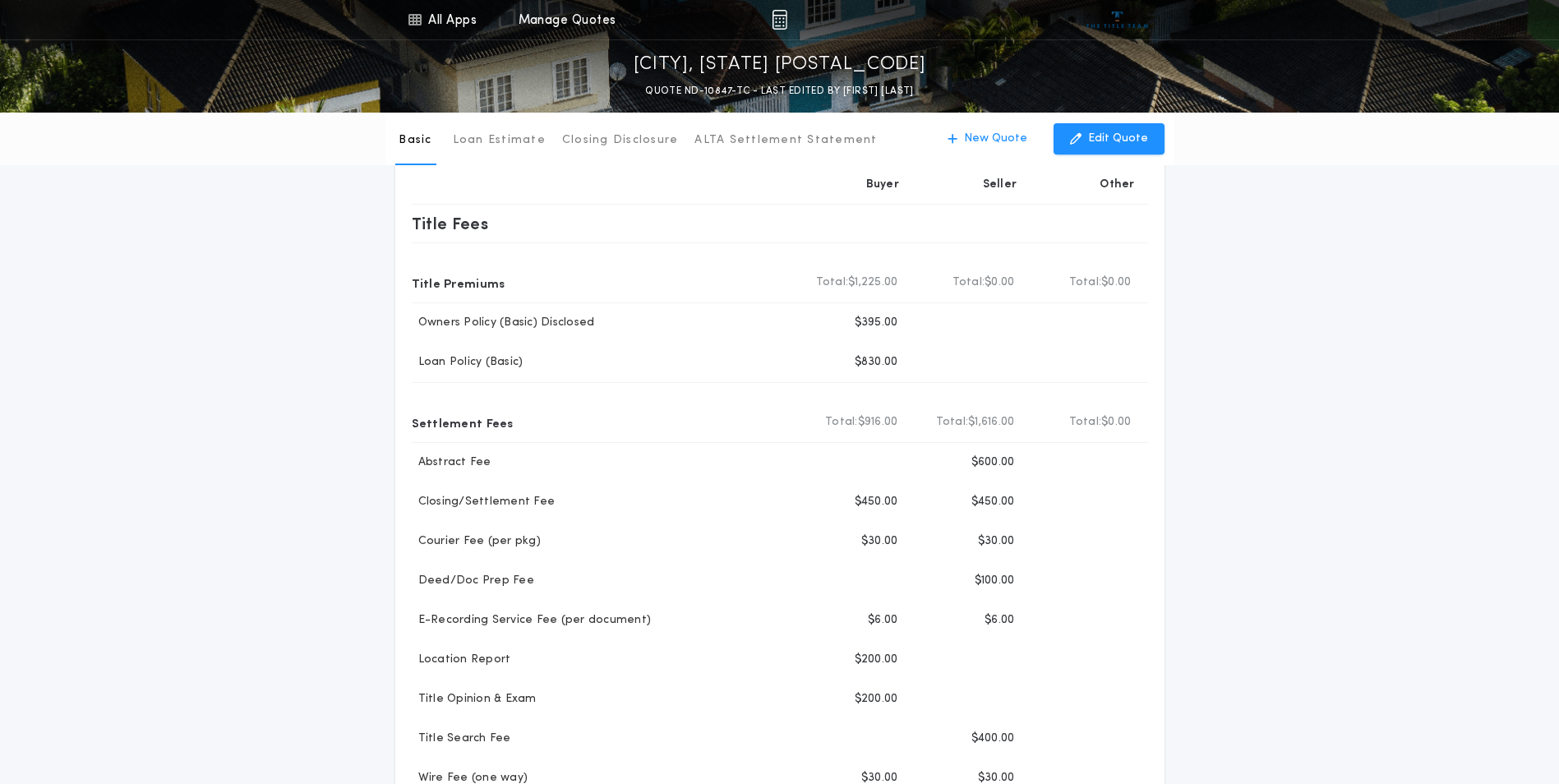 scroll, scrollTop: 55, scrollLeft: 0, axis: vertical 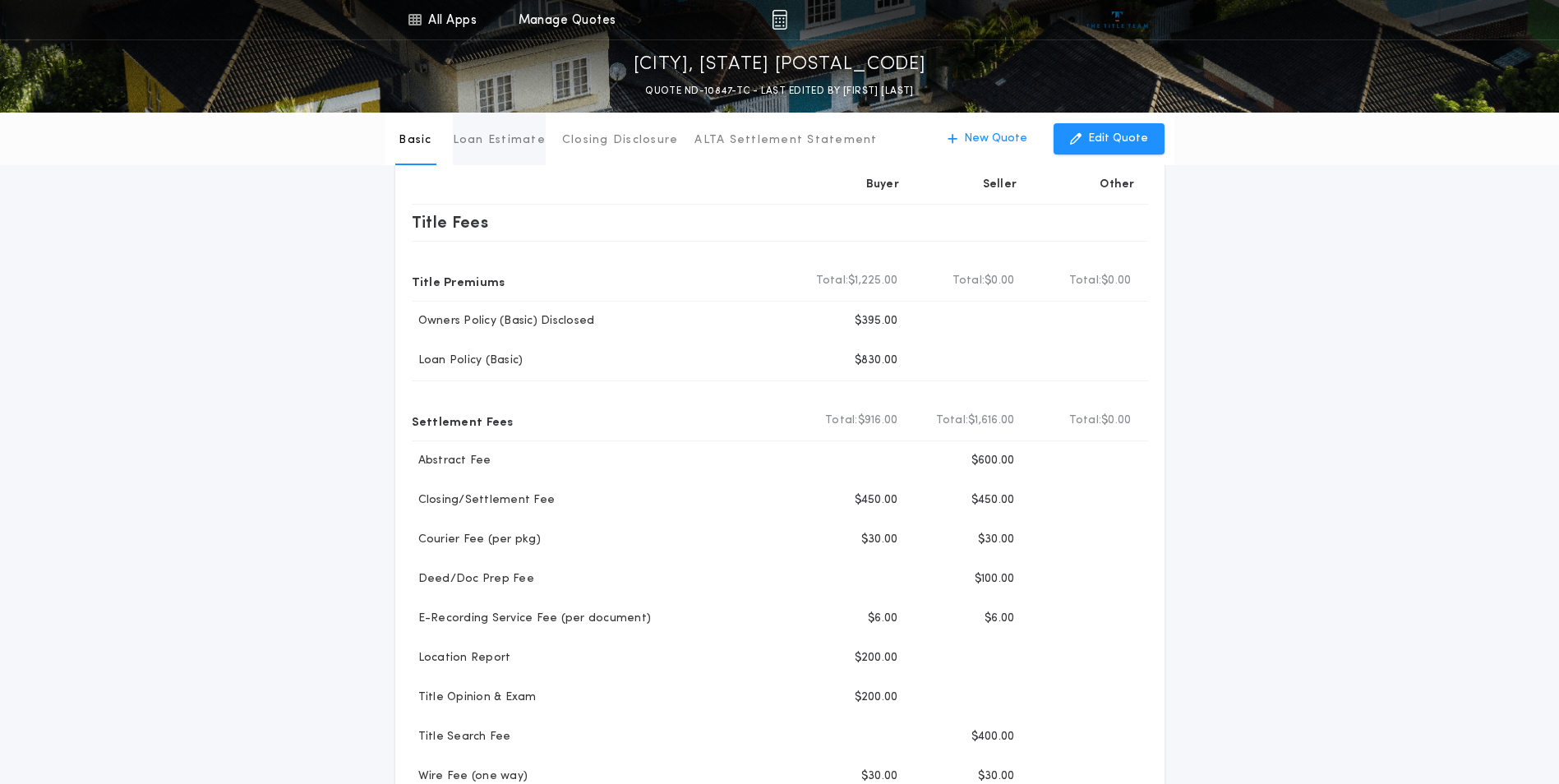 click on "Basic Loan Estimate Closing Disclosure ALTA Settlement Statement" at bounding box center (636, 139) 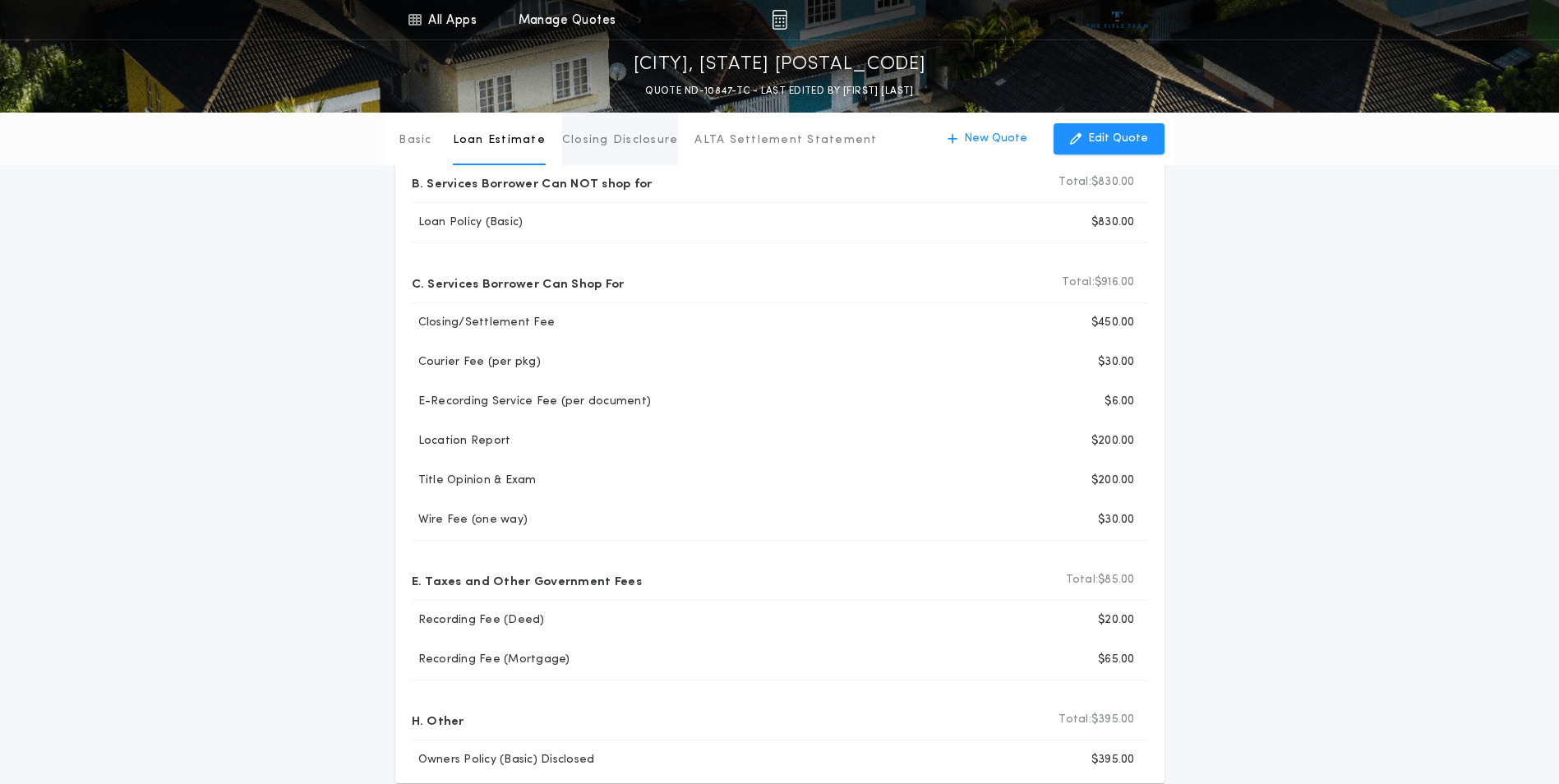 click on "Closing Disclosure" at bounding box center (620, 141) 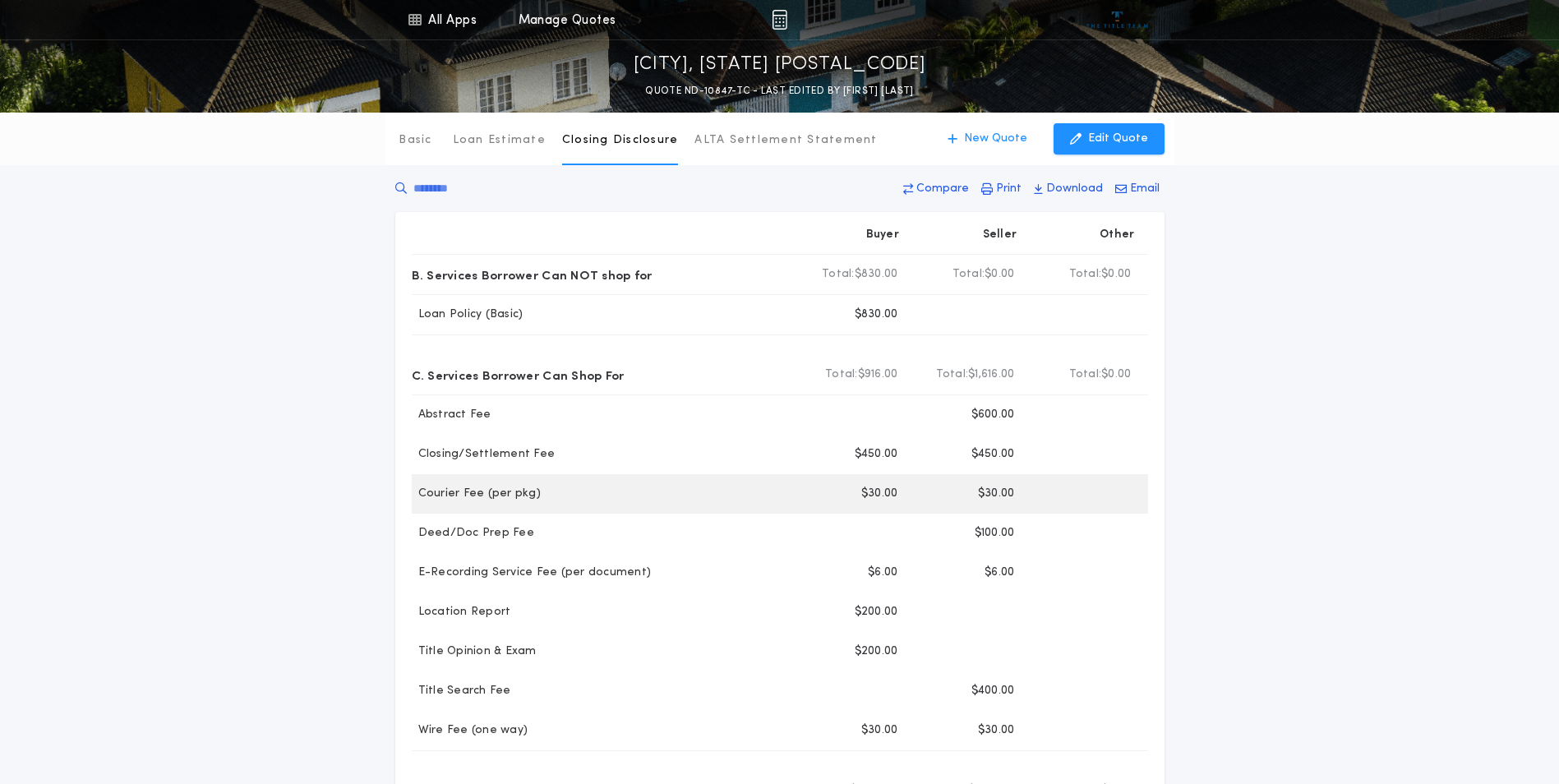 scroll, scrollTop: 0, scrollLeft: 0, axis: both 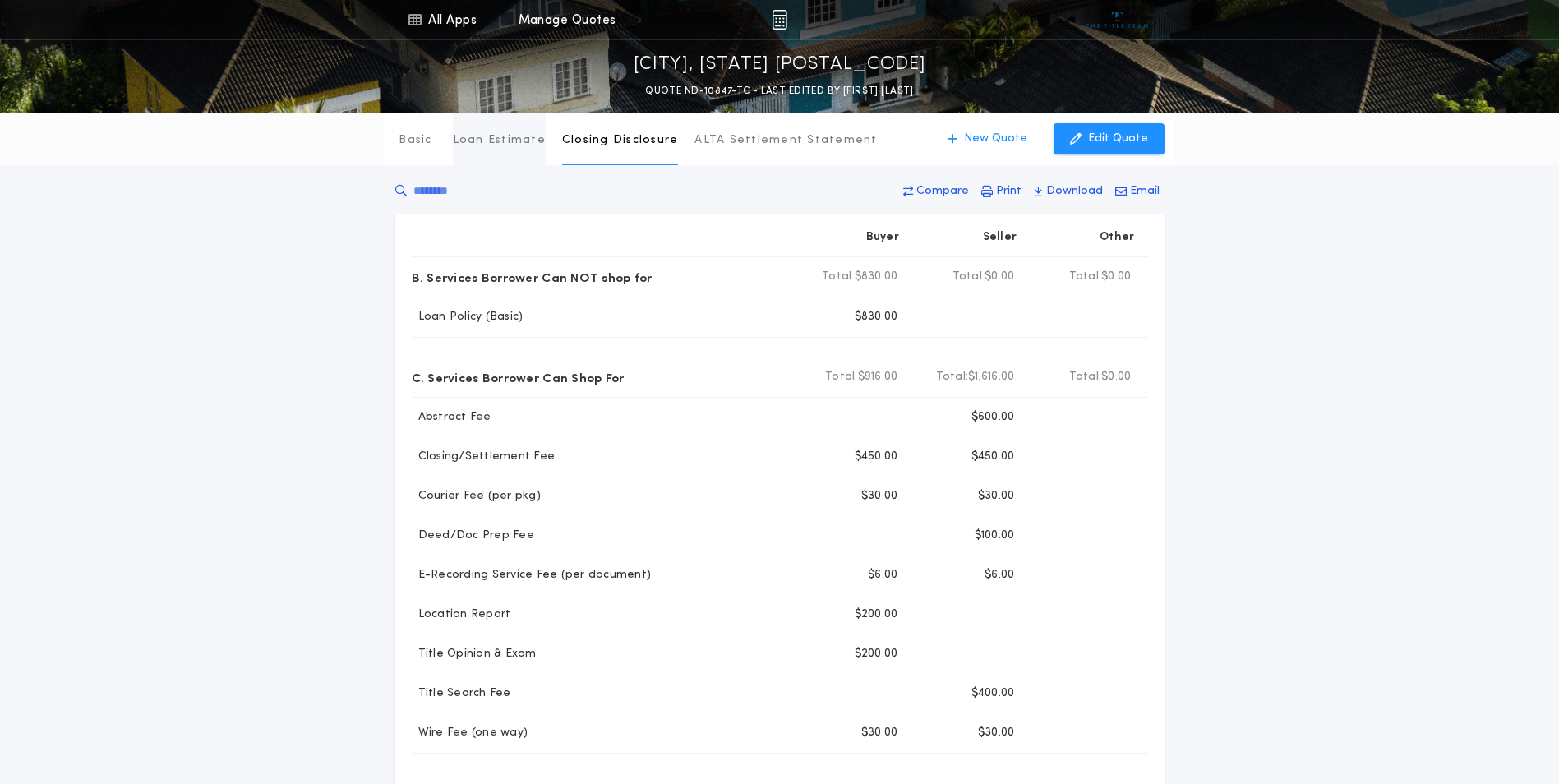 click on "Loan Estimate" at bounding box center (499, 141) 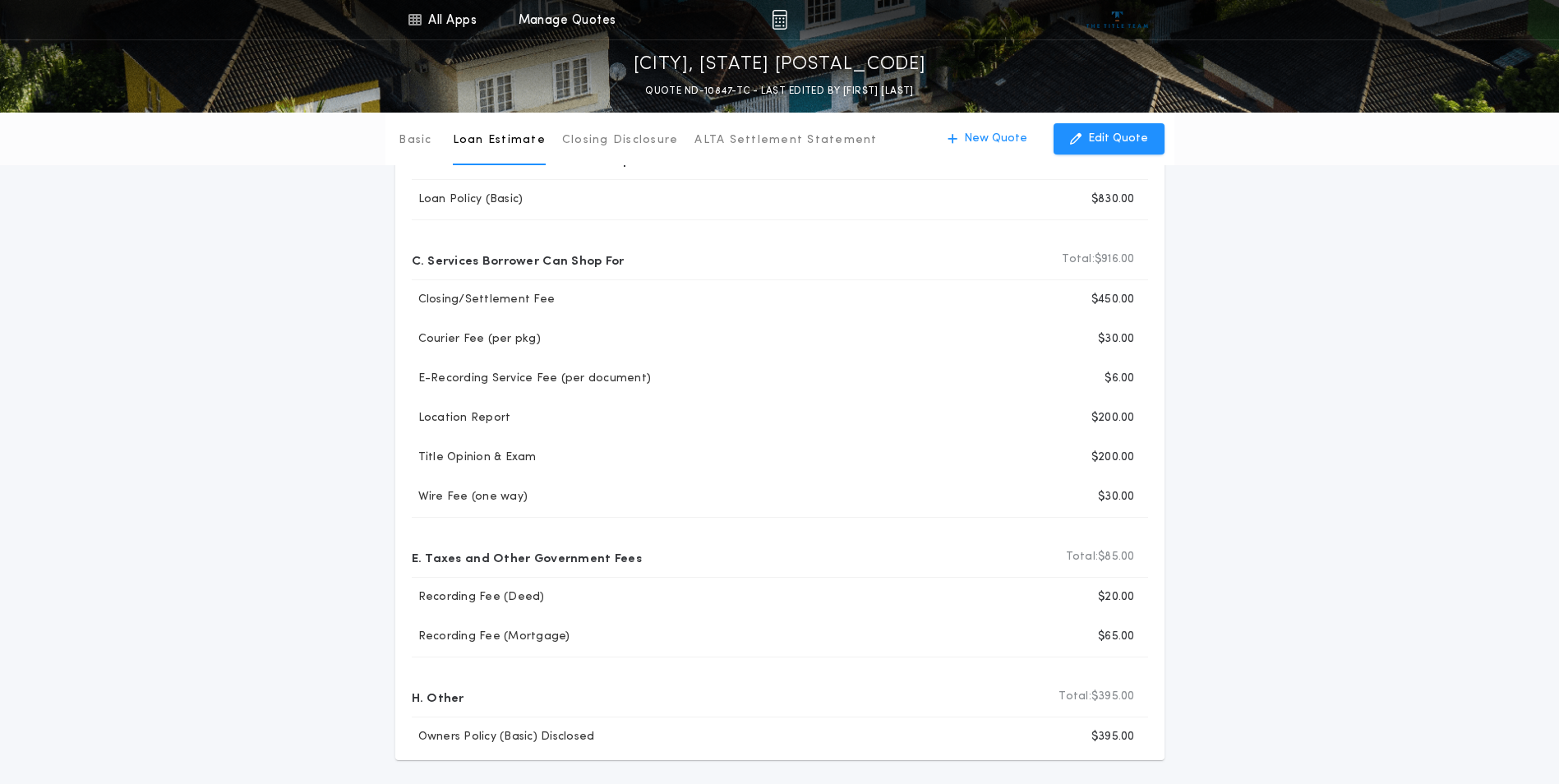 scroll, scrollTop: 58, scrollLeft: 0, axis: vertical 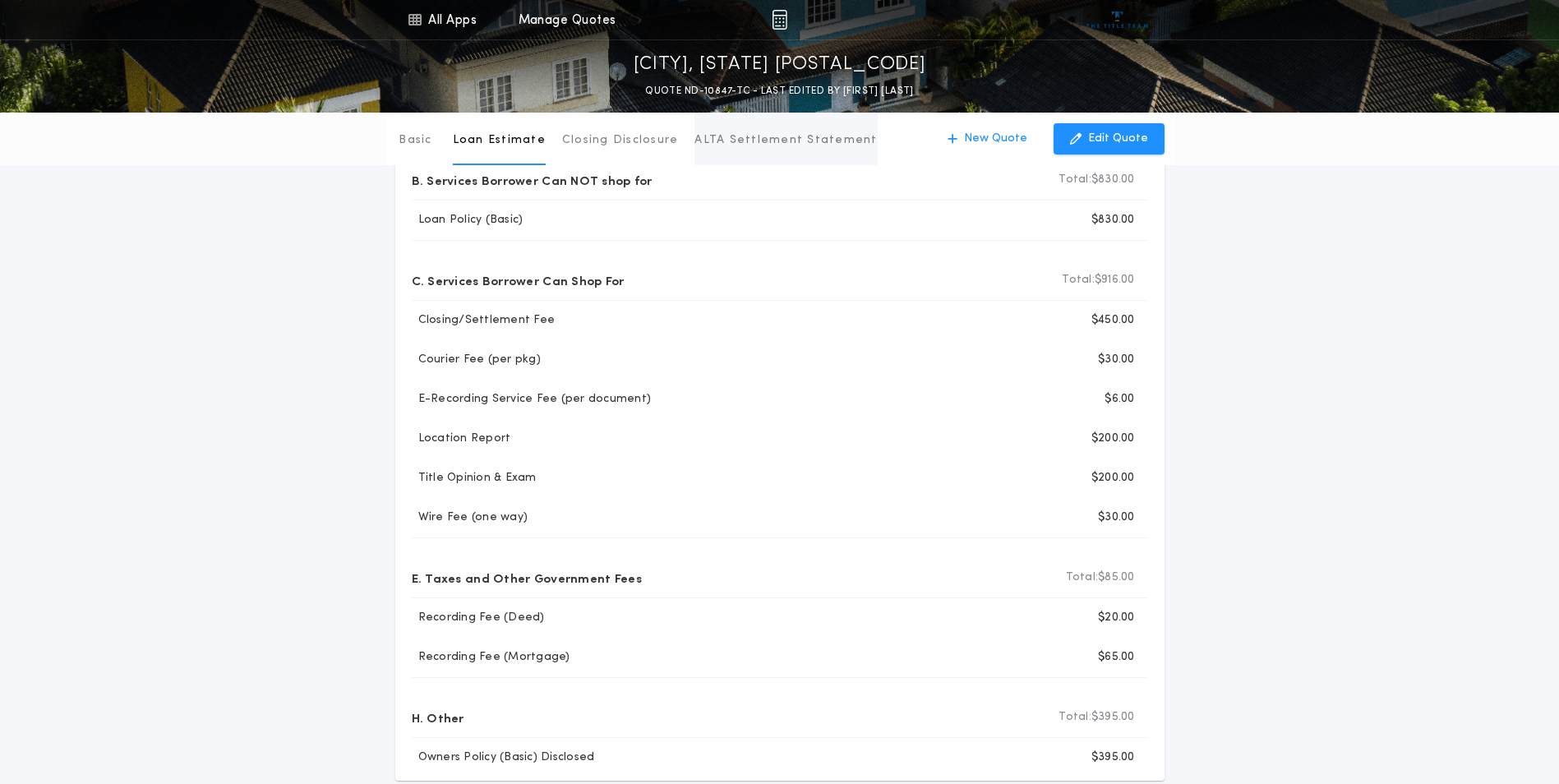 click on "ALTA Settlement Statement" at bounding box center [786, 141] 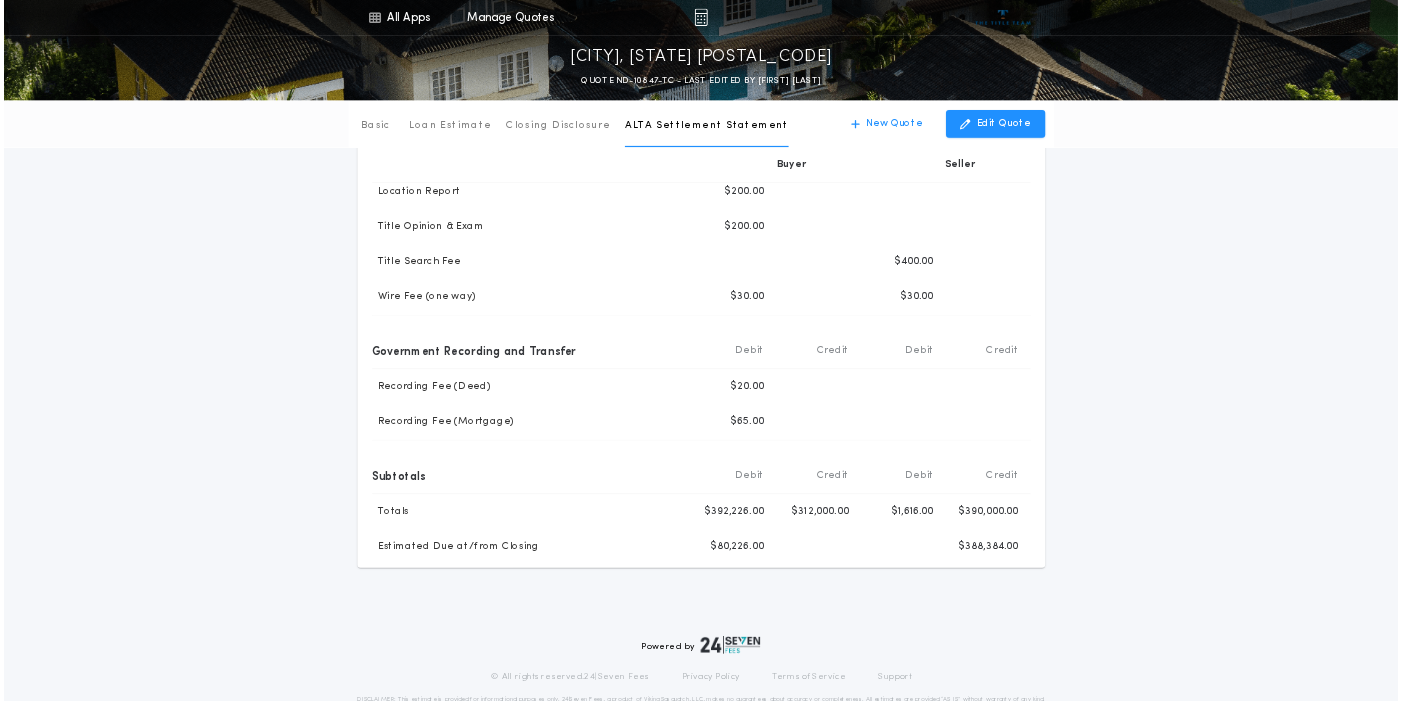 scroll, scrollTop: 670, scrollLeft: 0, axis: vertical 